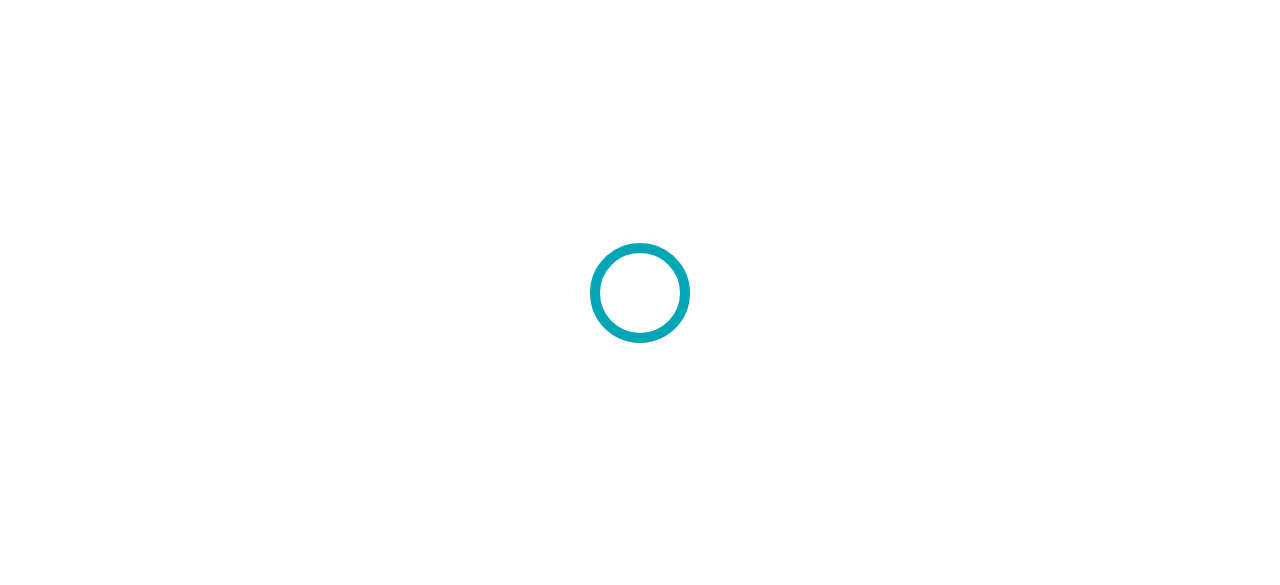 scroll, scrollTop: 0, scrollLeft: 0, axis: both 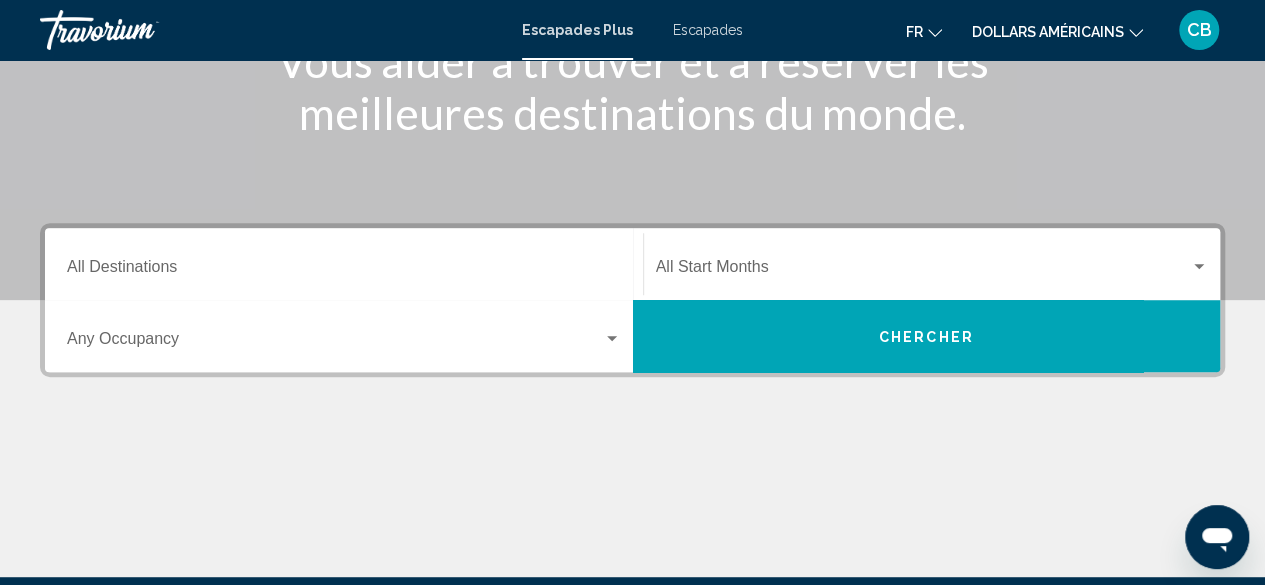 click on "Destination All Destinations" at bounding box center (344, 271) 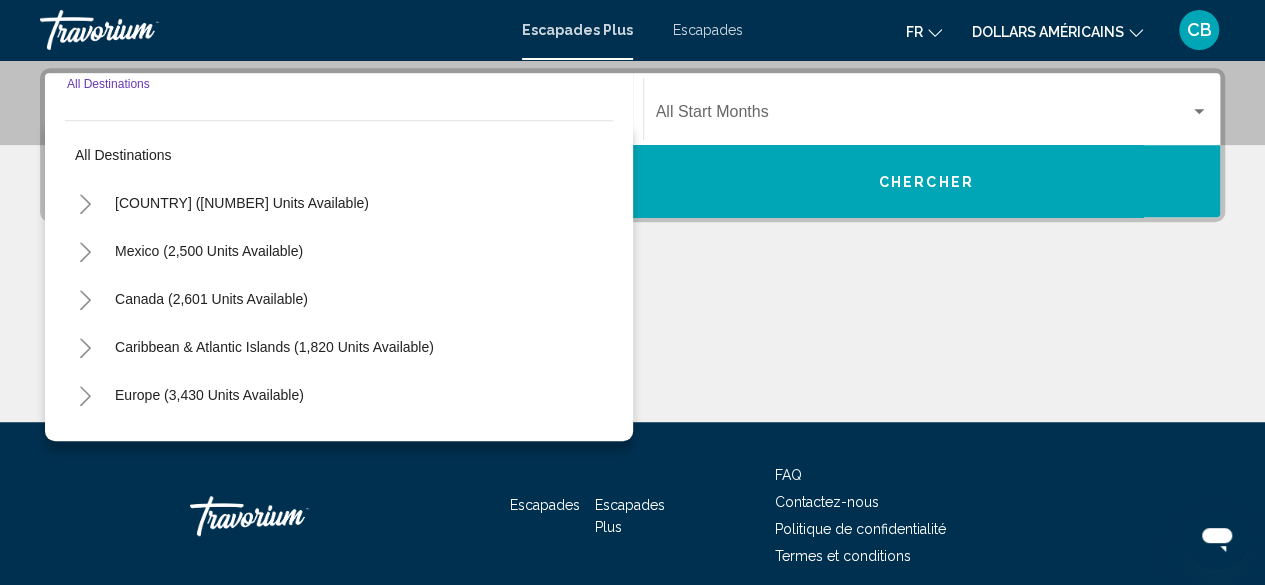 scroll, scrollTop: 458, scrollLeft: 0, axis: vertical 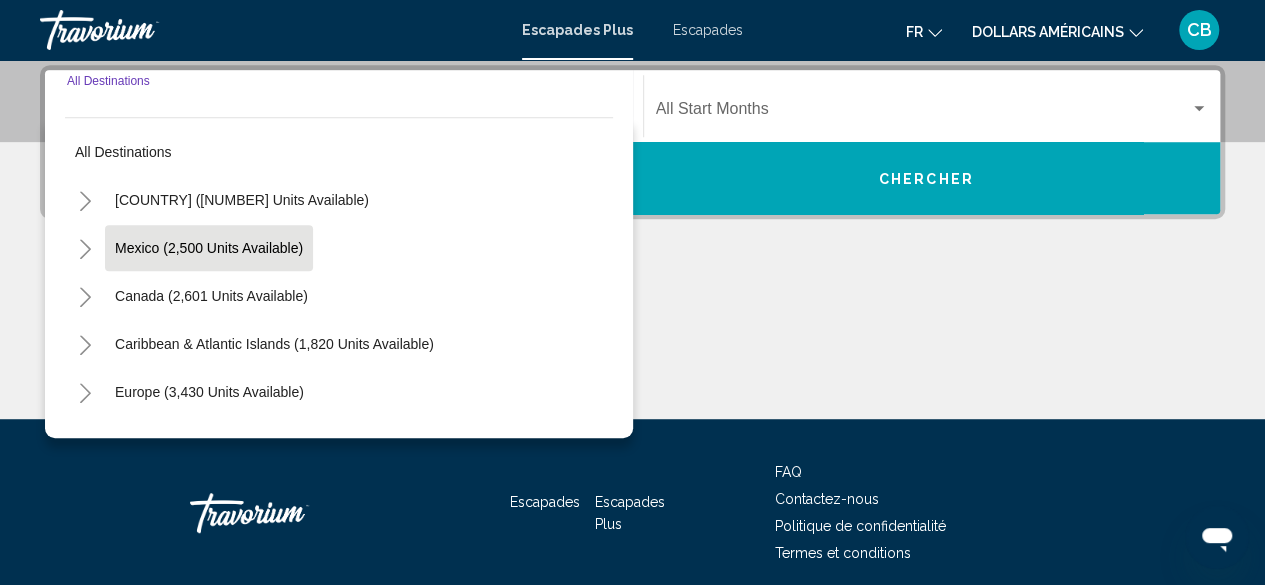 click on "Mexico (2,500 units available)" at bounding box center [211, 296] 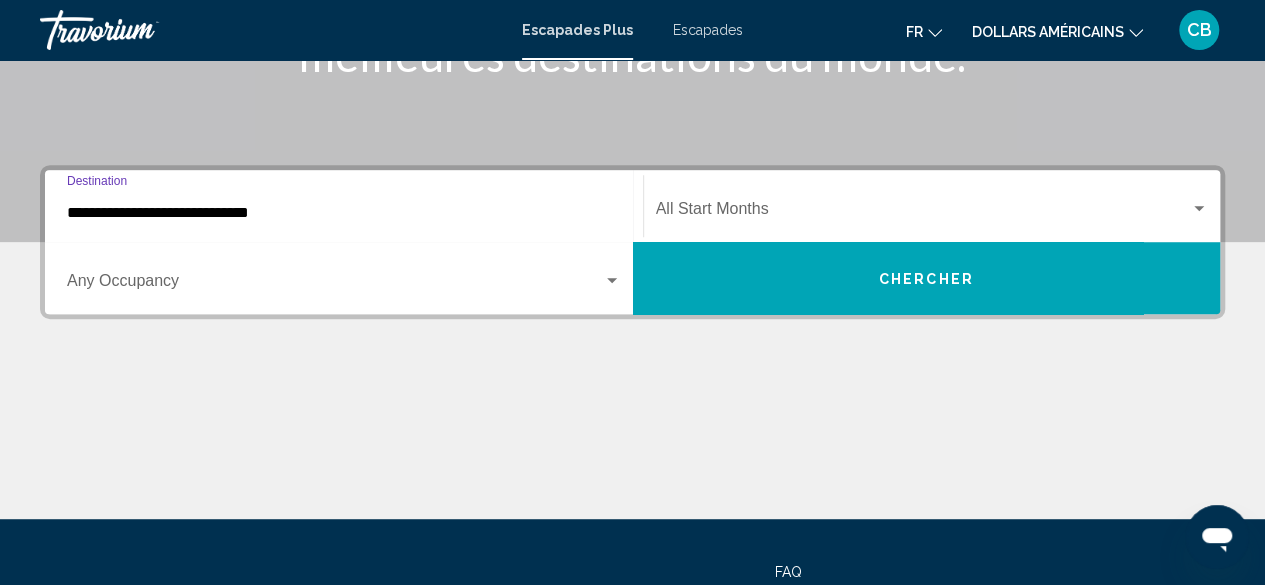 click on "Start Month All Start Months" 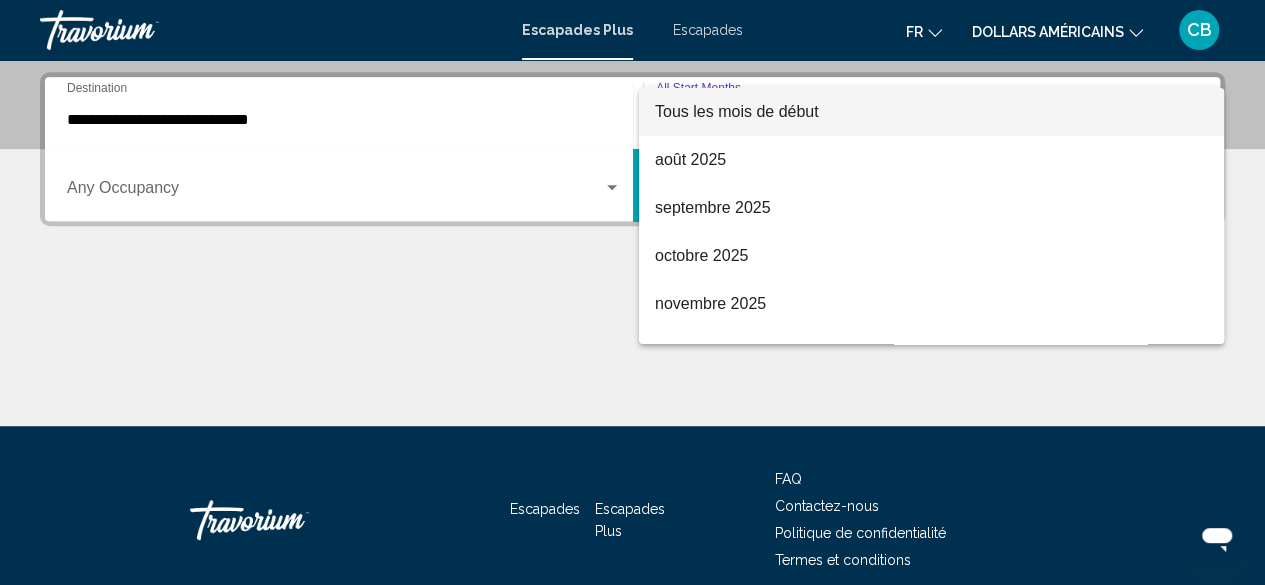 scroll, scrollTop: 458, scrollLeft: 0, axis: vertical 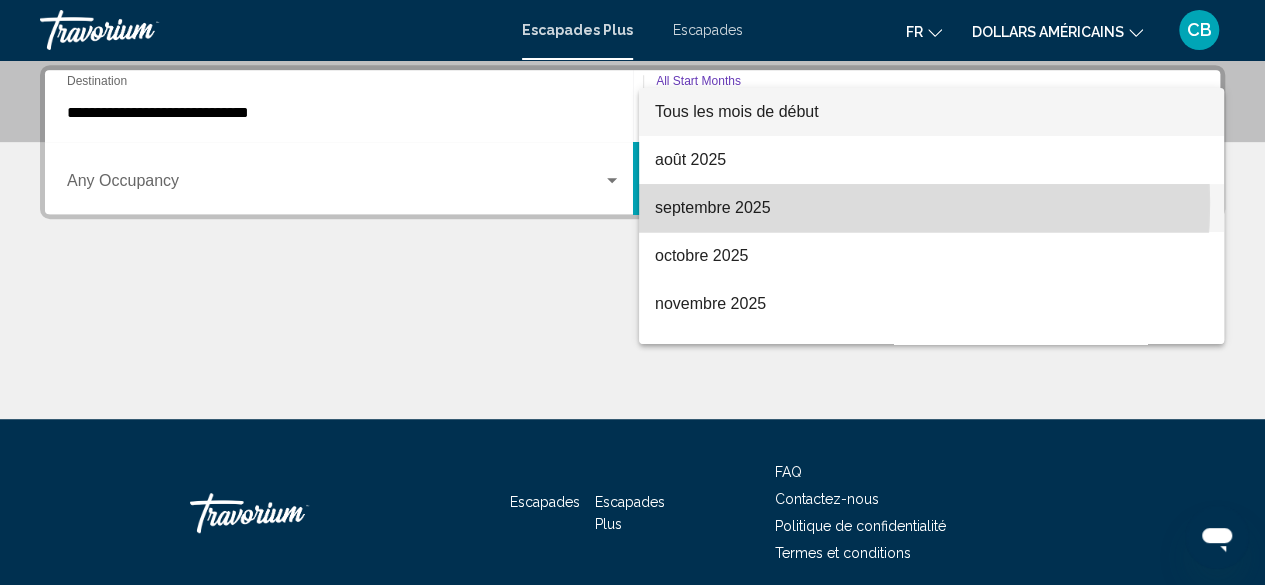 click on "septembre 2025" at bounding box center (931, 208) 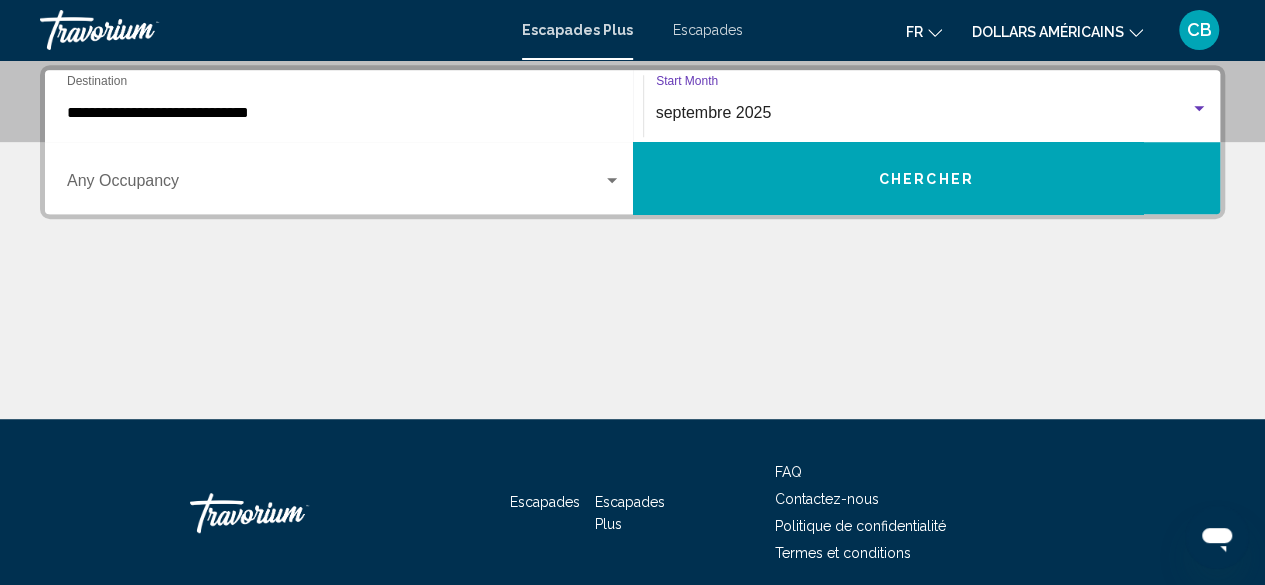 click on "Occupancy Any Occupancy" at bounding box center [344, 178] 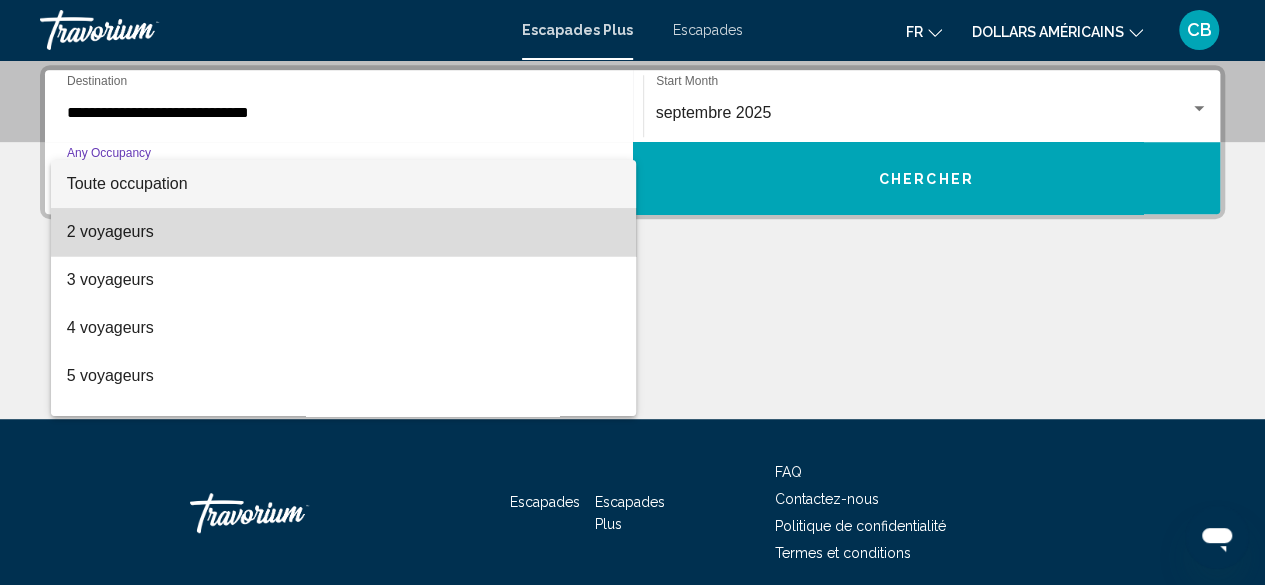 click on "2 voyageurs" at bounding box center [344, 232] 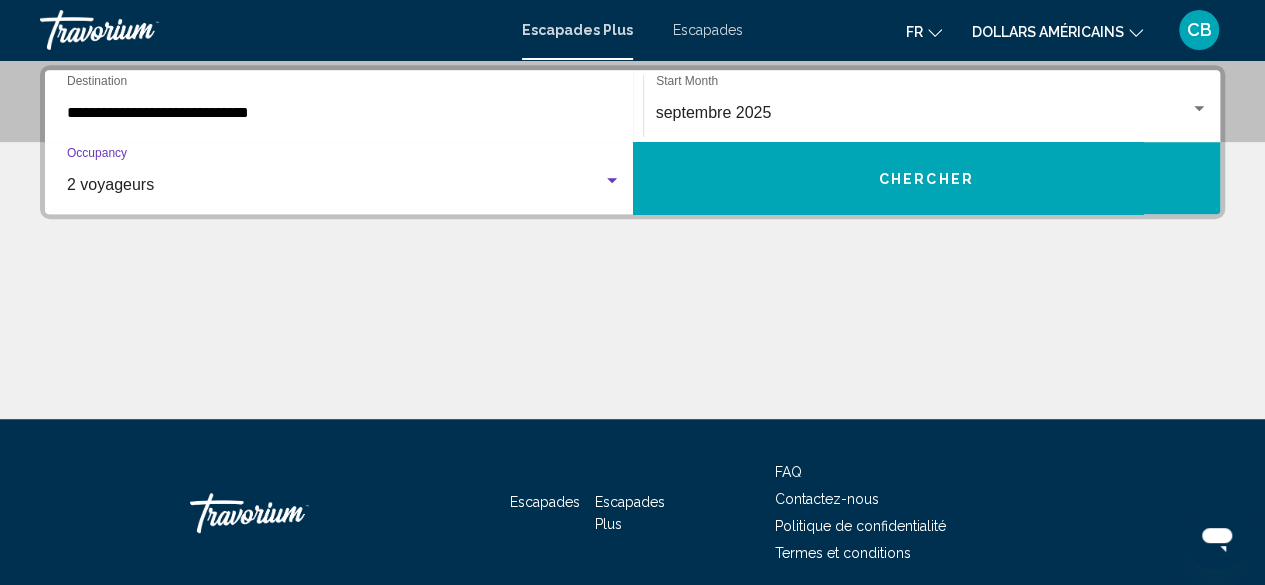 click on "Chercher" at bounding box center (927, 178) 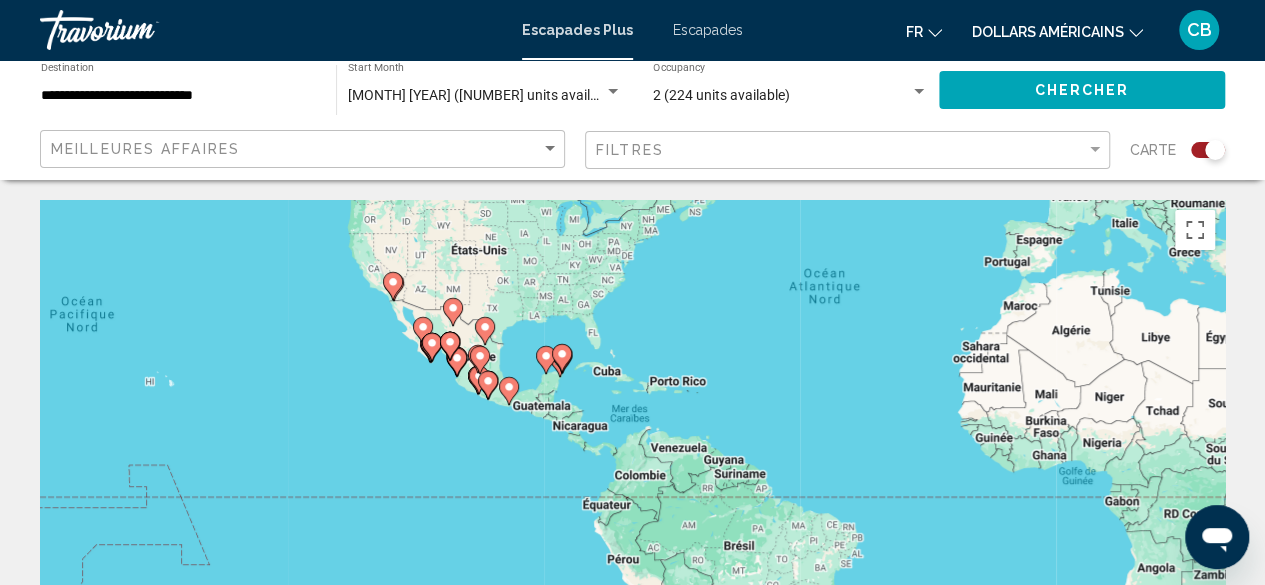 drag, startPoint x: 394, startPoint y: 503, endPoint x: 643, endPoint y: 323, distance: 307.24747 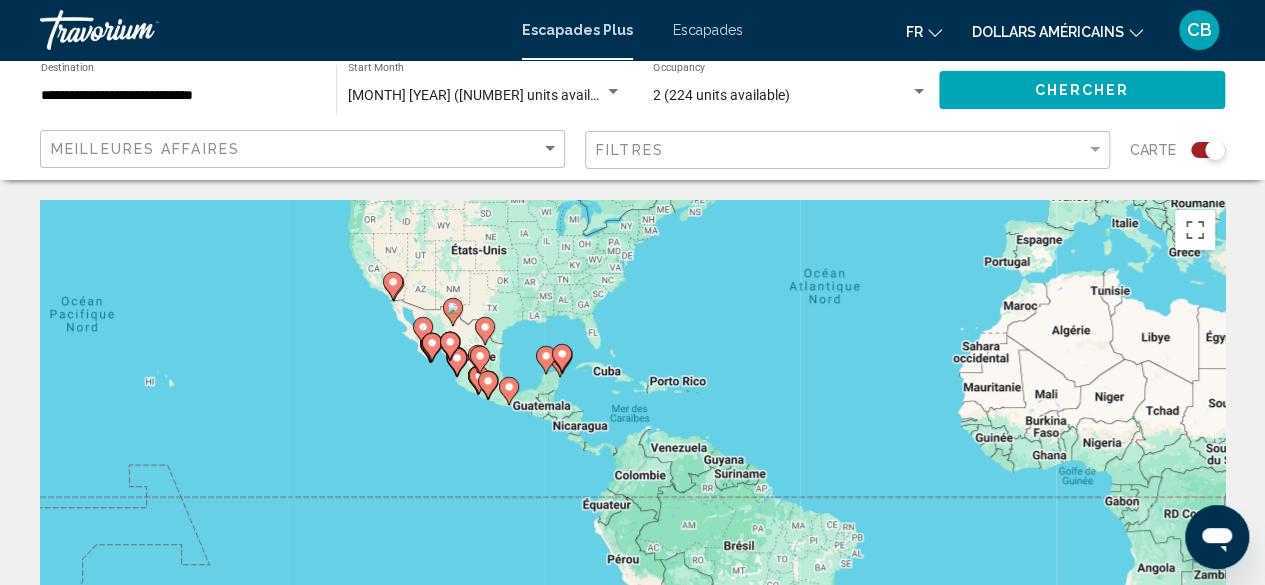 click on "Pour activer le glissement avec le clavier, appuyez sur Alt+Entrée. Une fois ce mode activé, utilisez les touches fléchées pour déplacer le repère. Pour valider le déplacement, appuyez sur Entrée. Pour annuler, appuyez sur Échap." at bounding box center [632, 500] 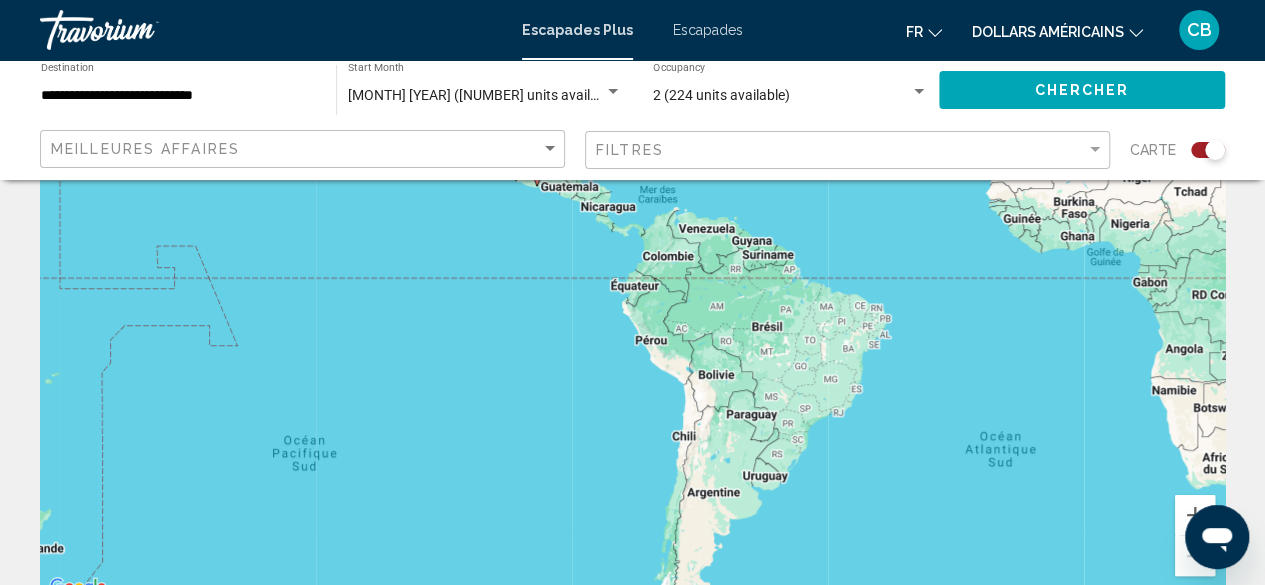 scroll, scrollTop: 100, scrollLeft: 0, axis: vertical 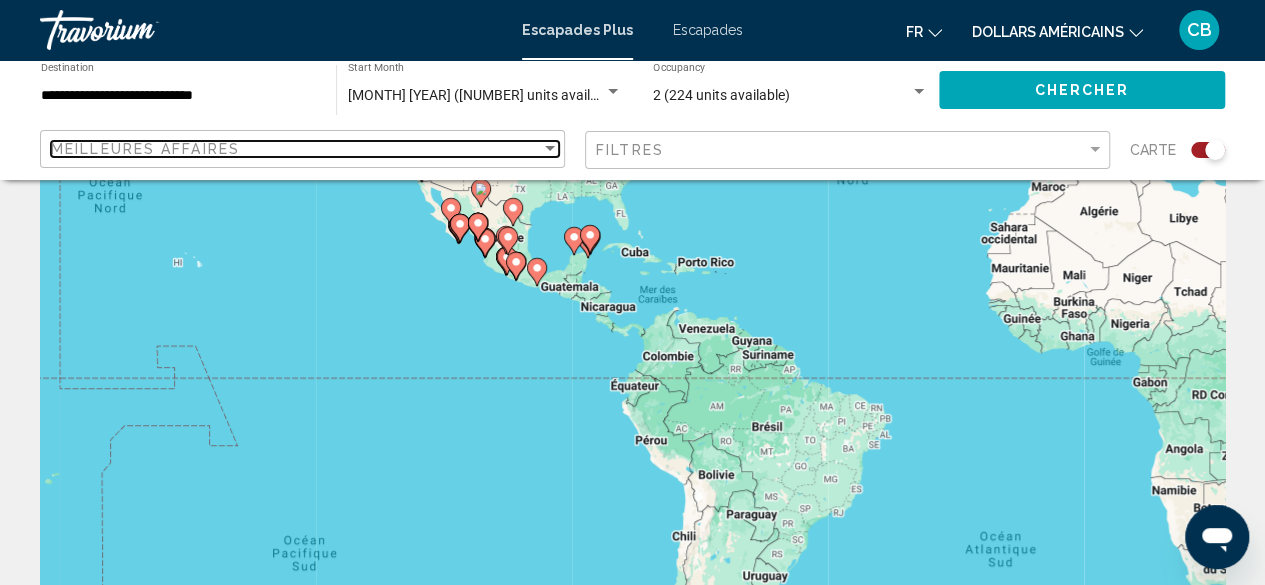 click at bounding box center (550, 149) 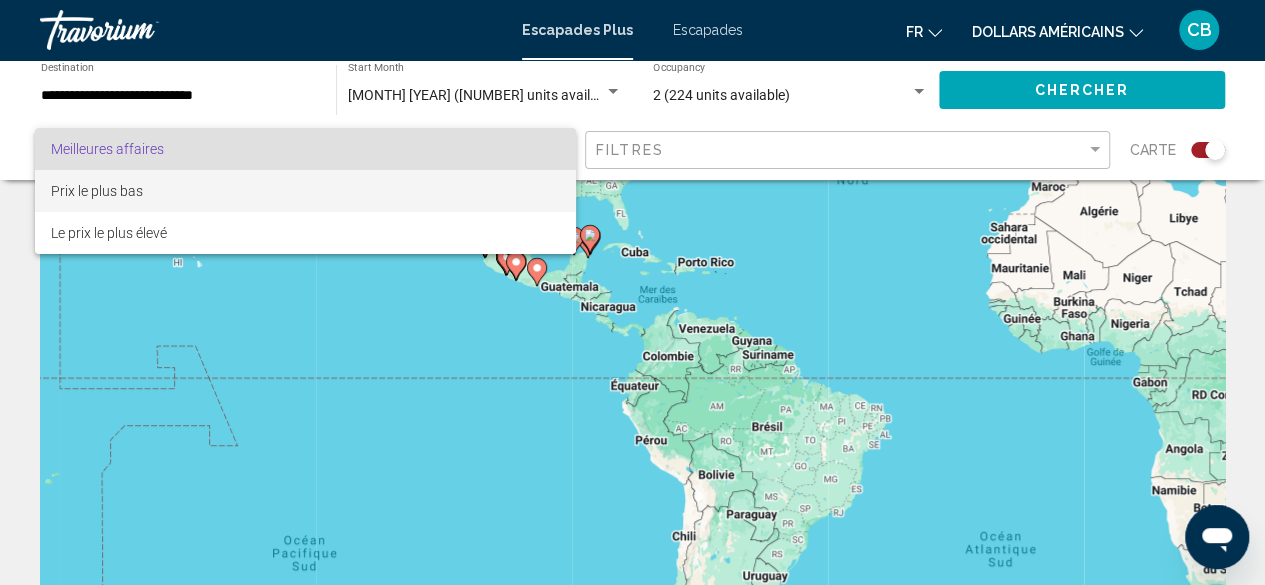 click on "Prix le plus bas" at bounding box center [305, 191] 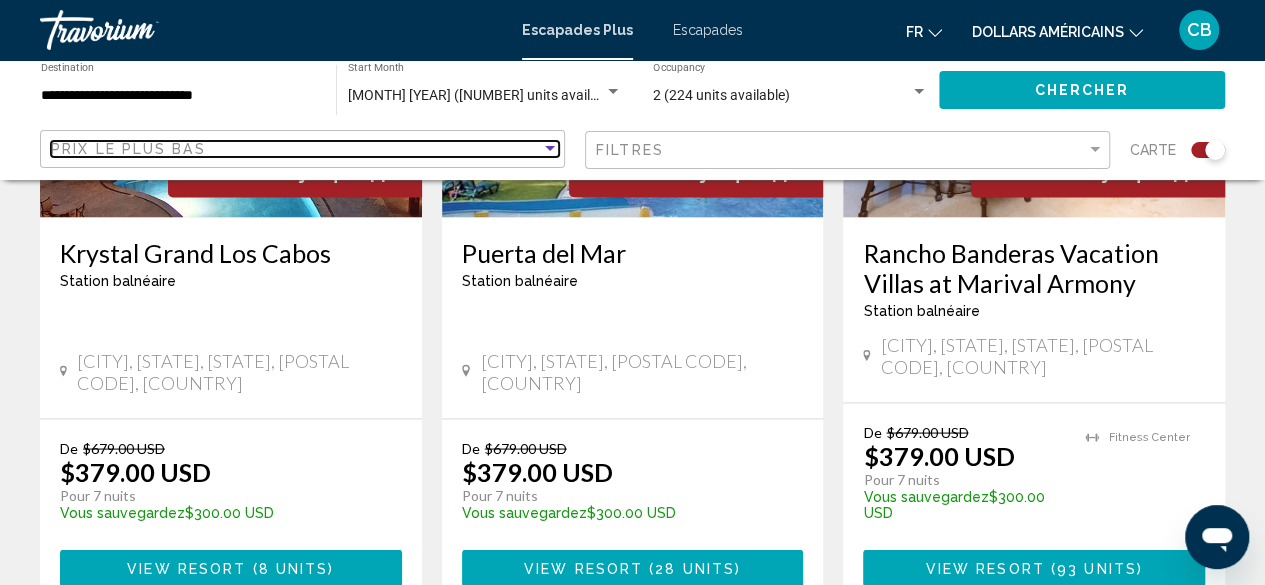 scroll, scrollTop: 1700, scrollLeft: 0, axis: vertical 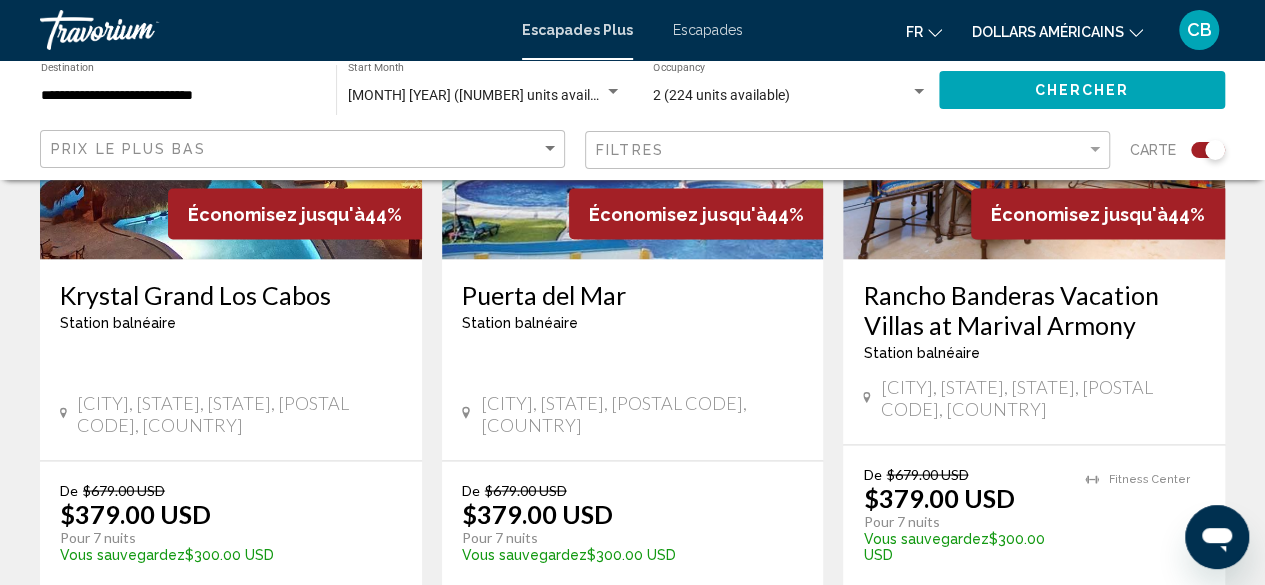 click on "Krystal Grand Los Cabos" at bounding box center [231, 294] 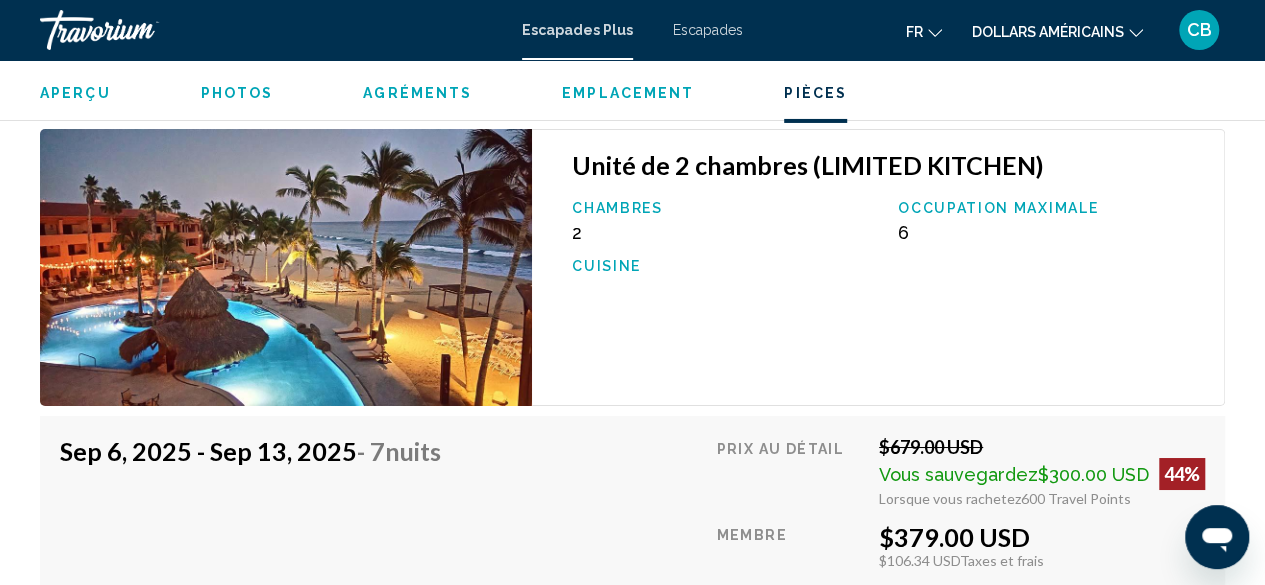 scroll, scrollTop: 3471, scrollLeft: 0, axis: vertical 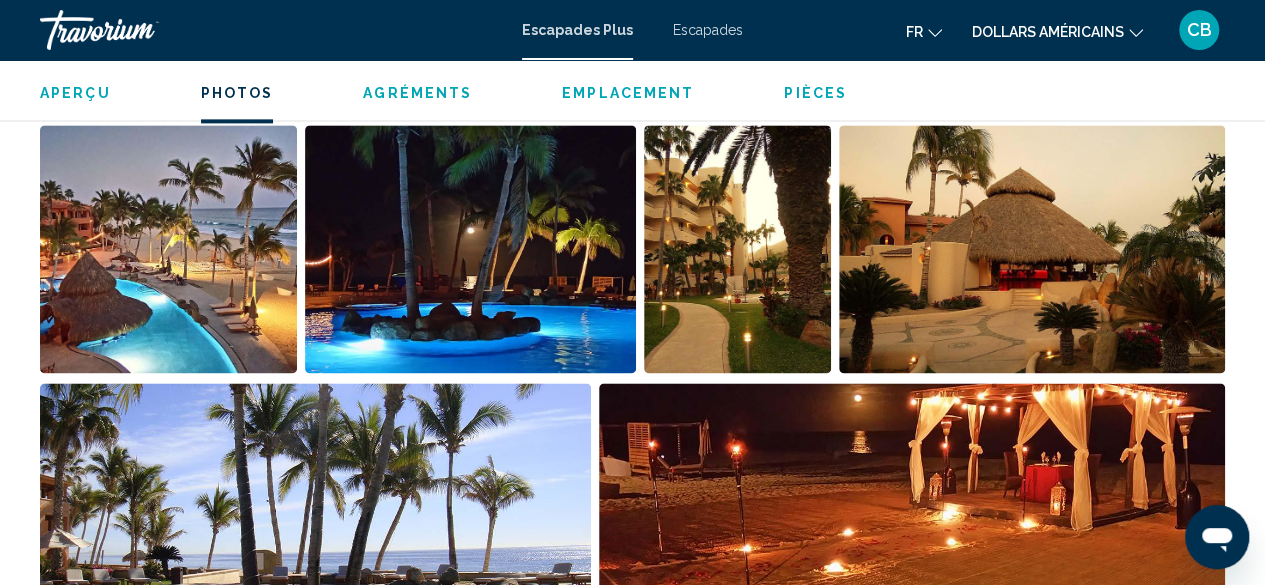 click at bounding box center [1032, 249] 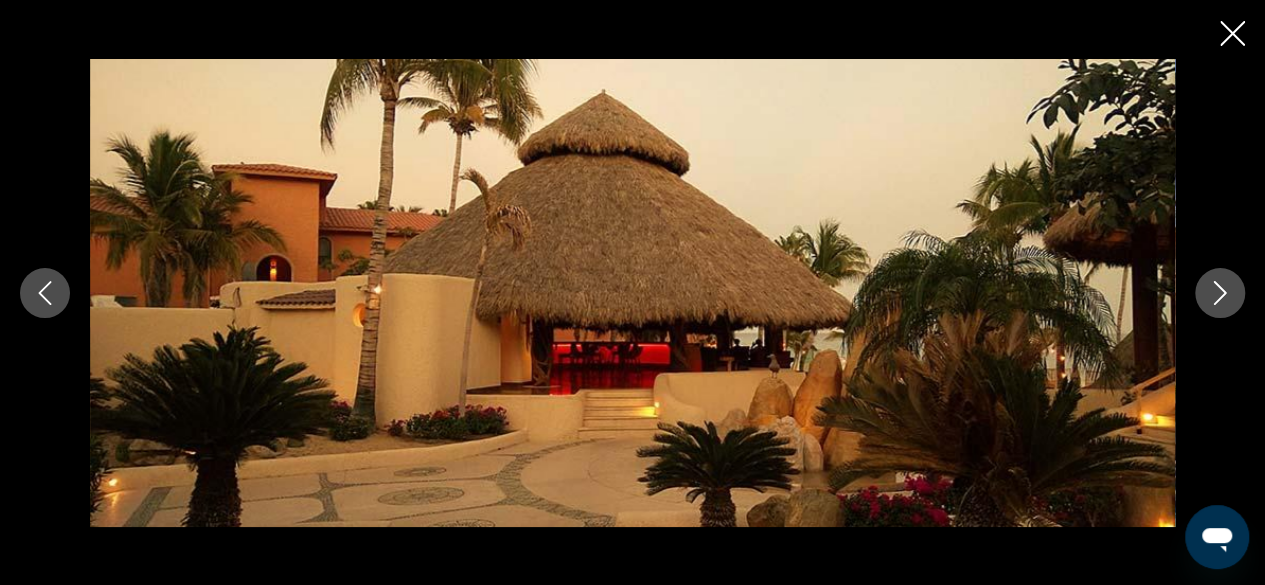 click at bounding box center [1220, 293] 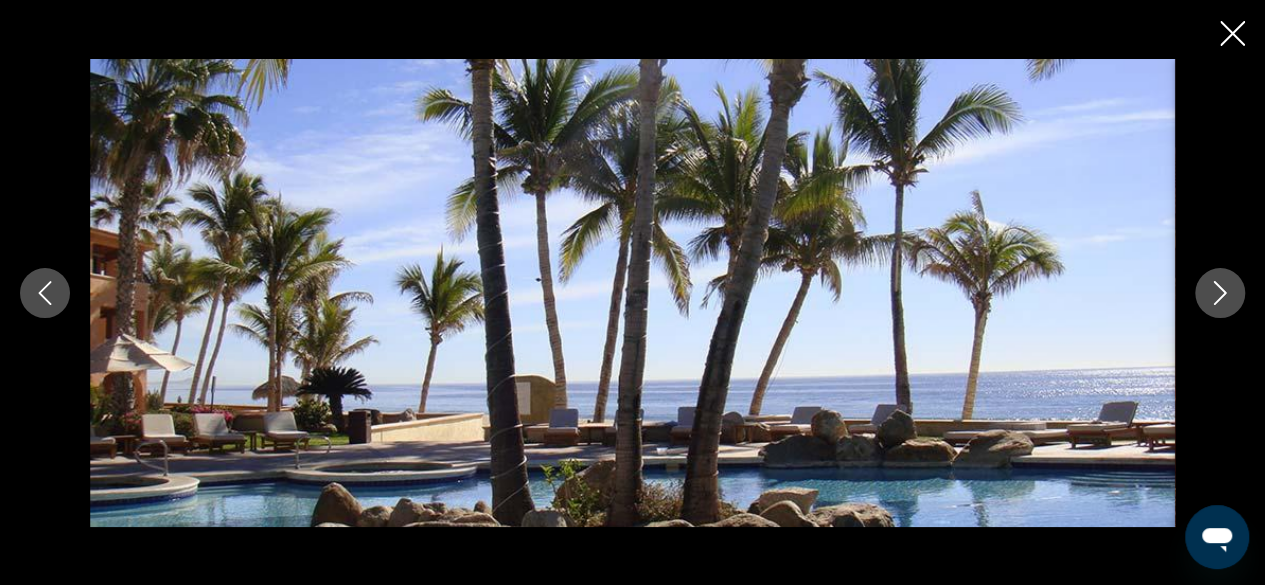 click at bounding box center [1220, 293] 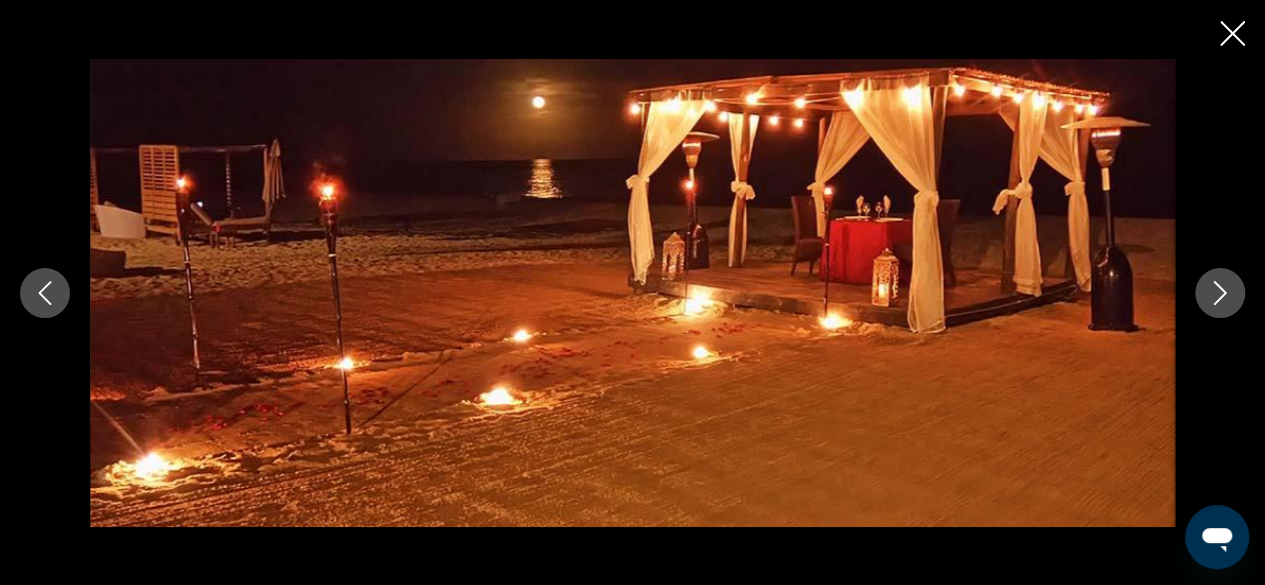 click at bounding box center (1220, 293) 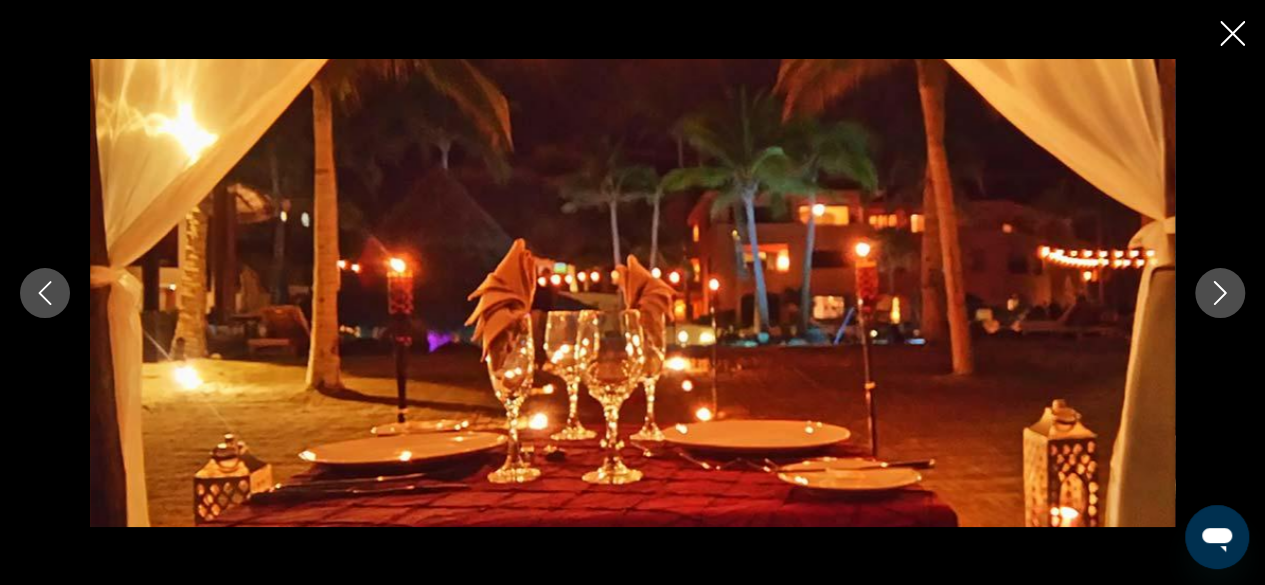click at bounding box center [1220, 293] 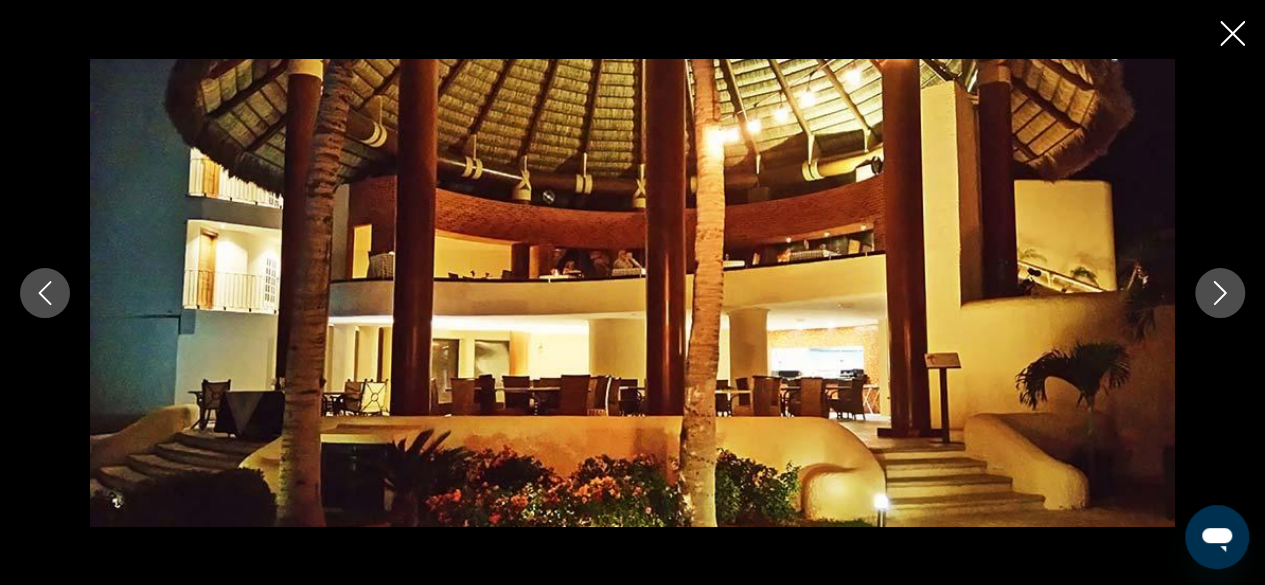 click at bounding box center (1220, 293) 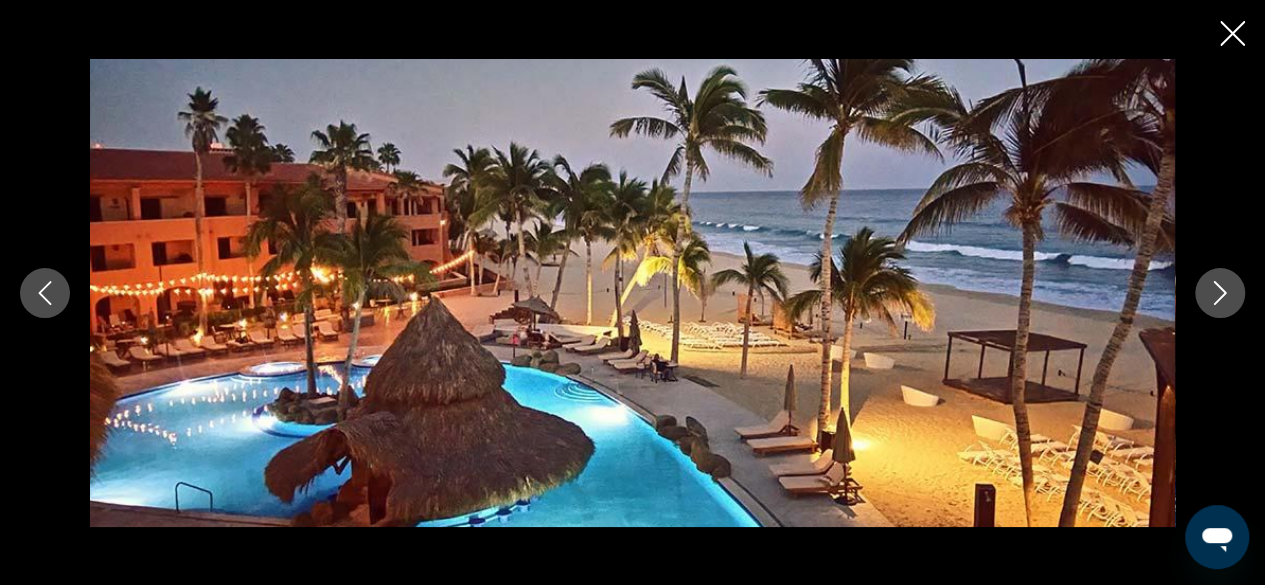 click at bounding box center [1220, 293] 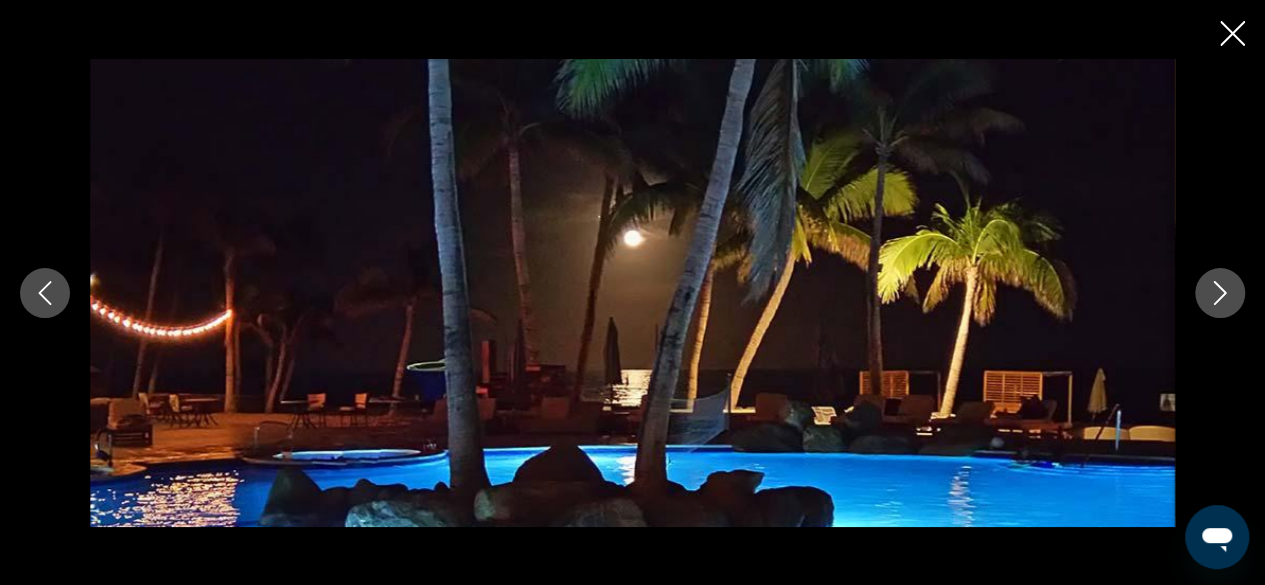 click at bounding box center (632, 293) 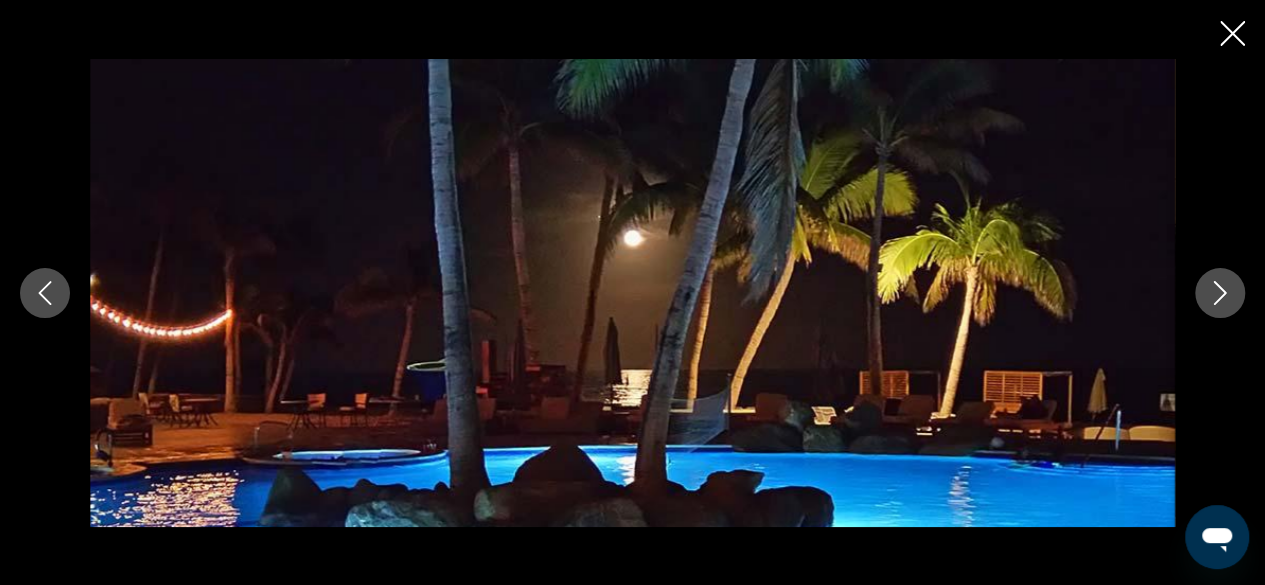 drag, startPoint x: 1212, startPoint y: 67, endPoint x: 1223, endPoint y: 57, distance: 14.866069 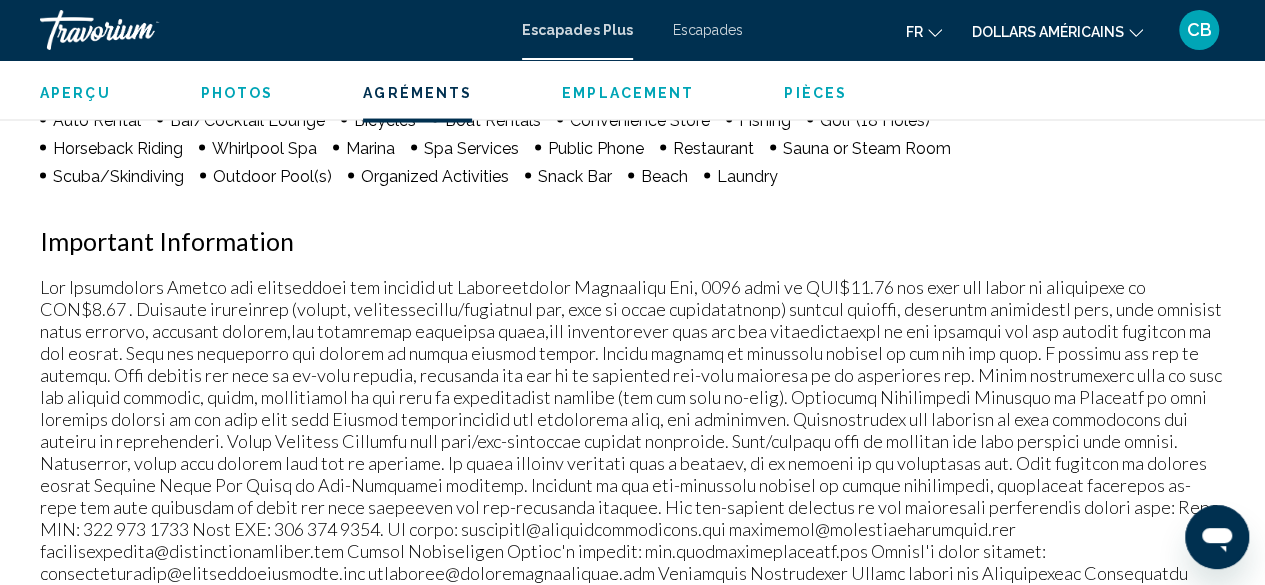 scroll, scrollTop: 1955, scrollLeft: 0, axis: vertical 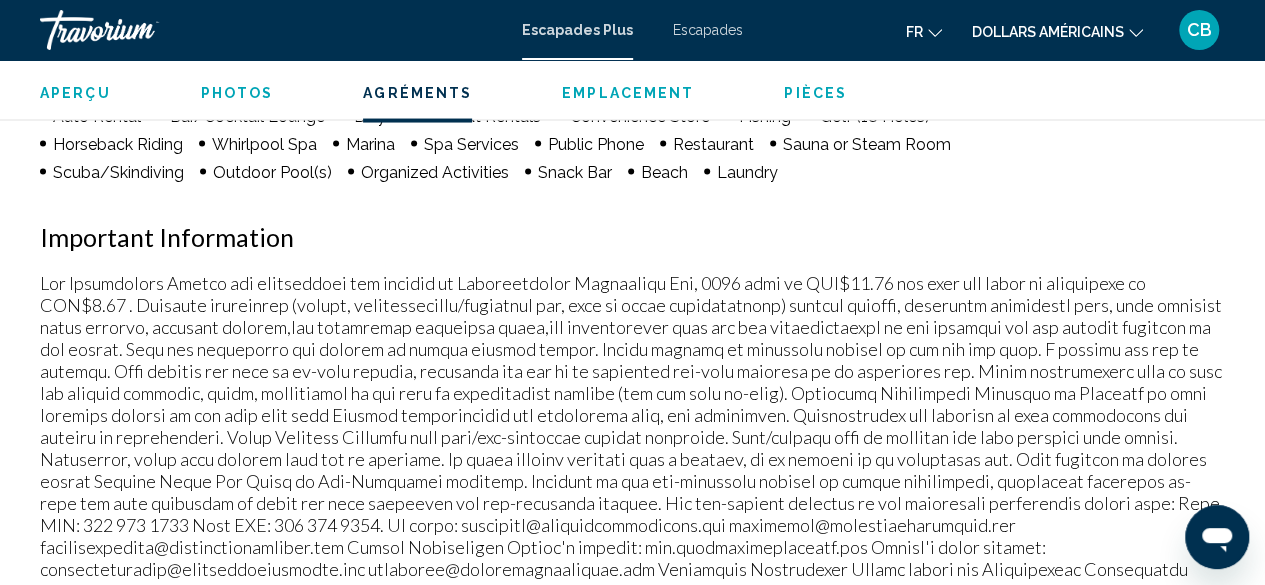 click on "Pièces" at bounding box center (815, 93) 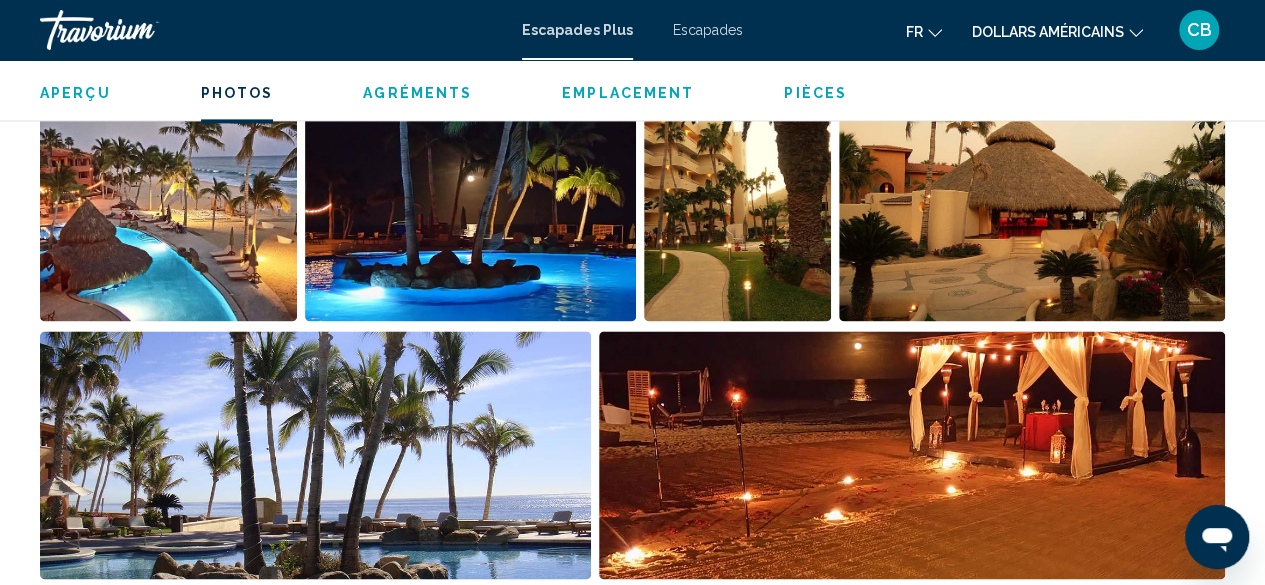 scroll, scrollTop: 1340, scrollLeft: 0, axis: vertical 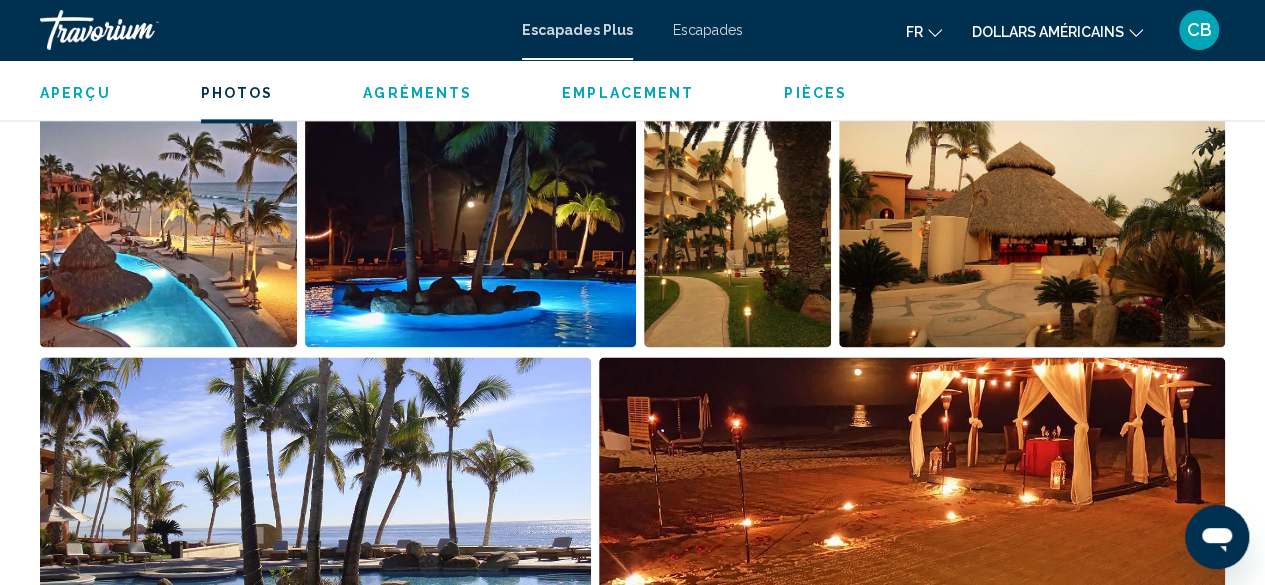 click at bounding box center [168, 223] 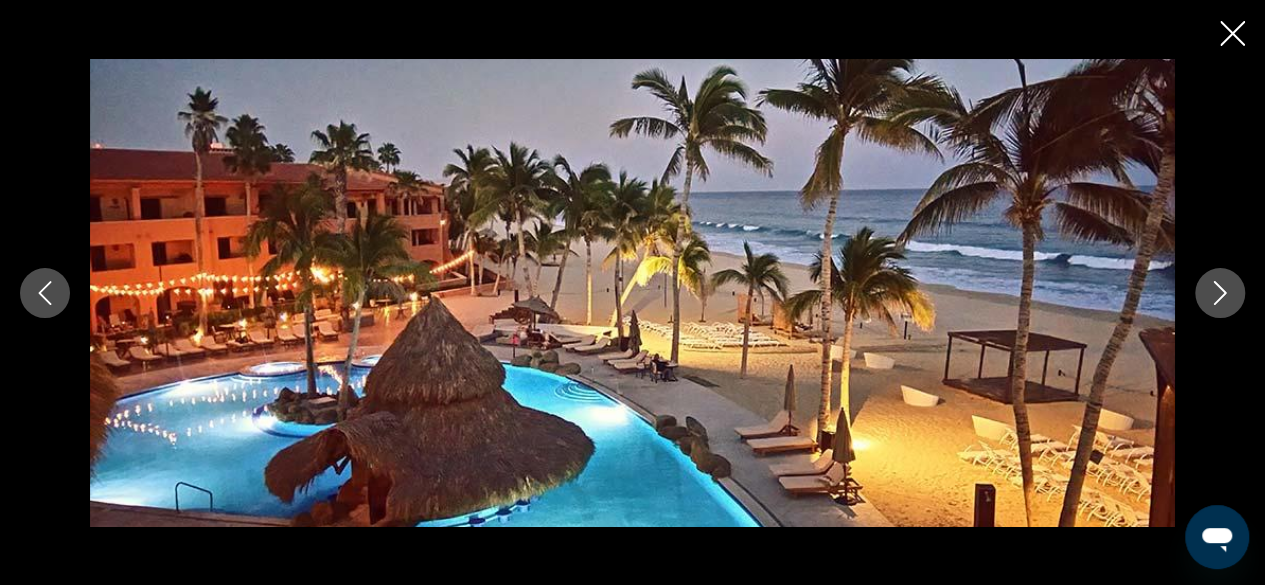 click at bounding box center (1220, 293) 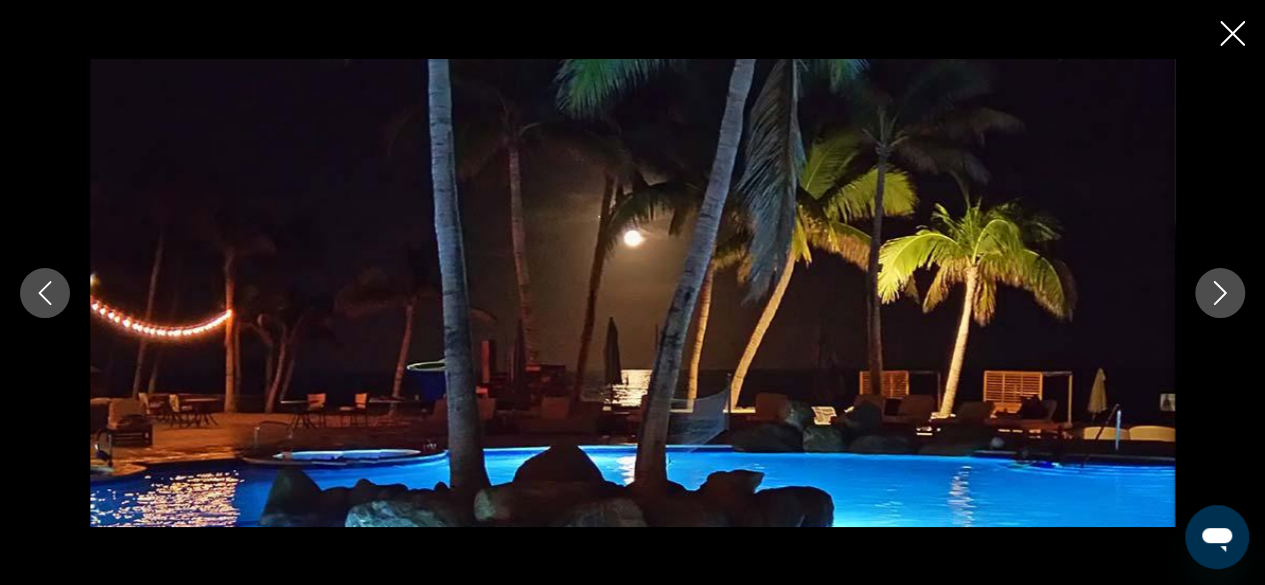 click at bounding box center (1220, 293) 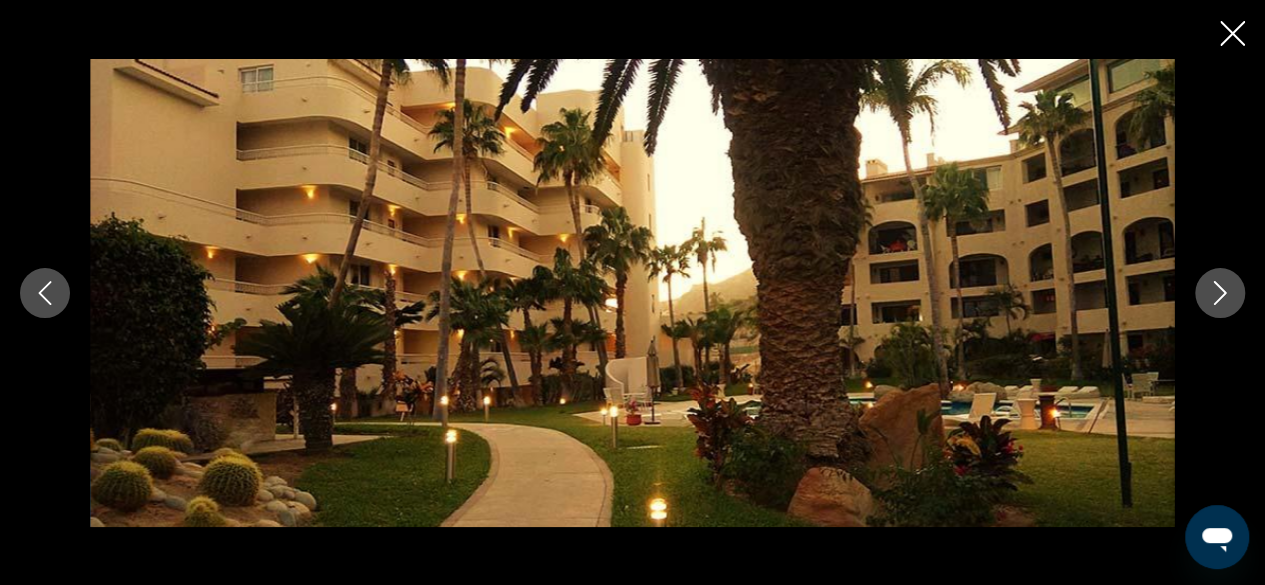 click at bounding box center (1220, 293) 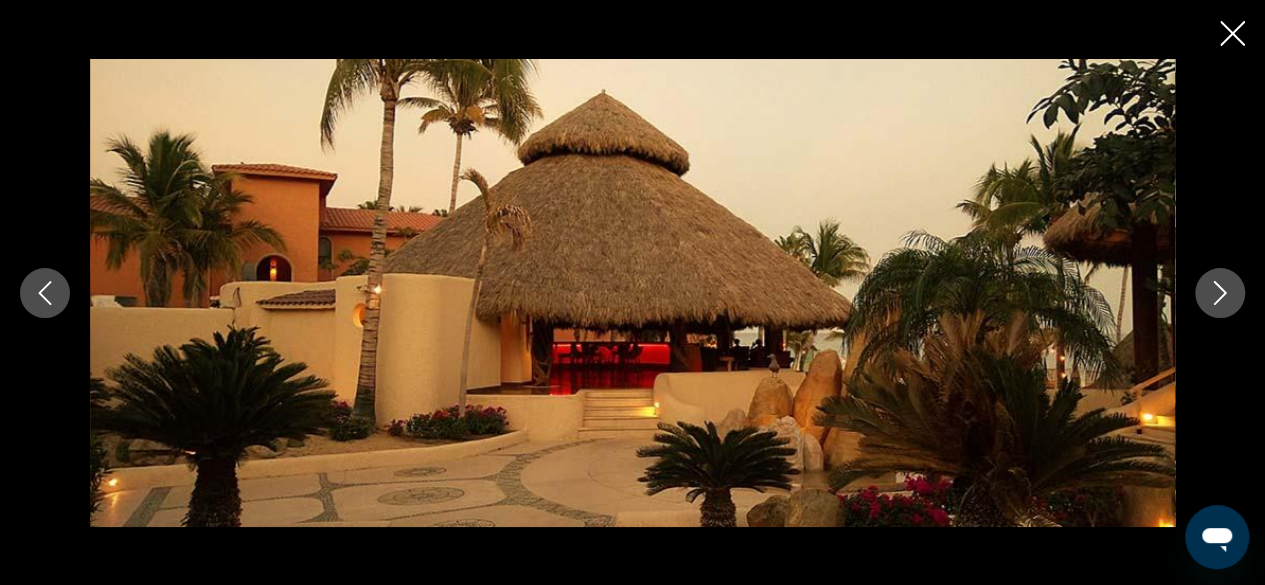 click at bounding box center (632, 293) 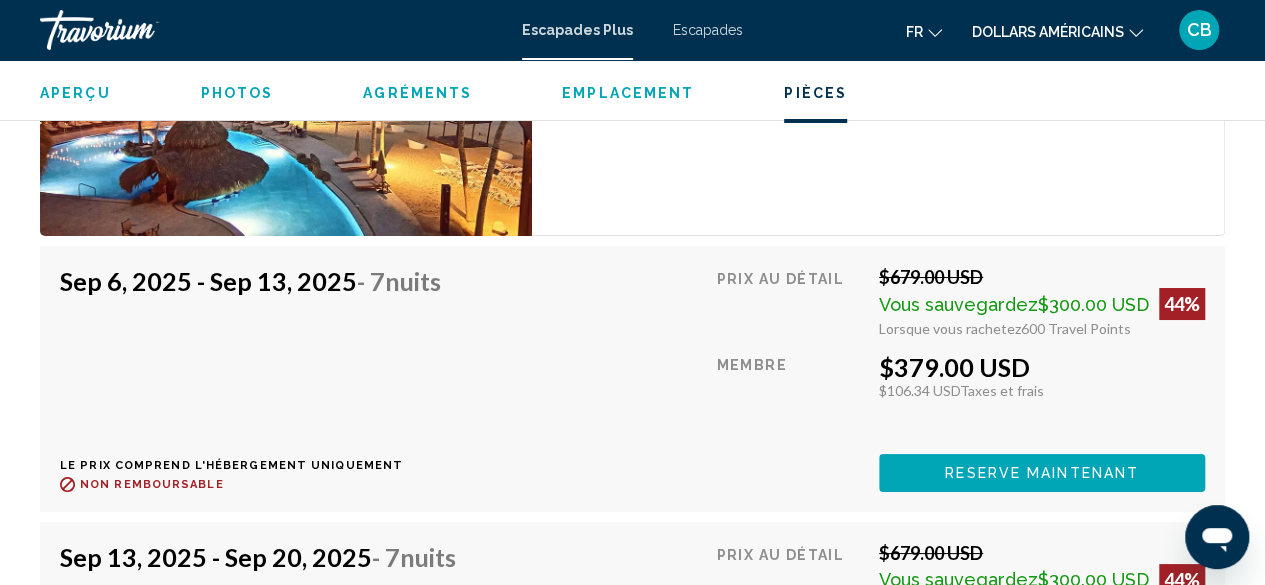 scroll, scrollTop: 3590, scrollLeft: 0, axis: vertical 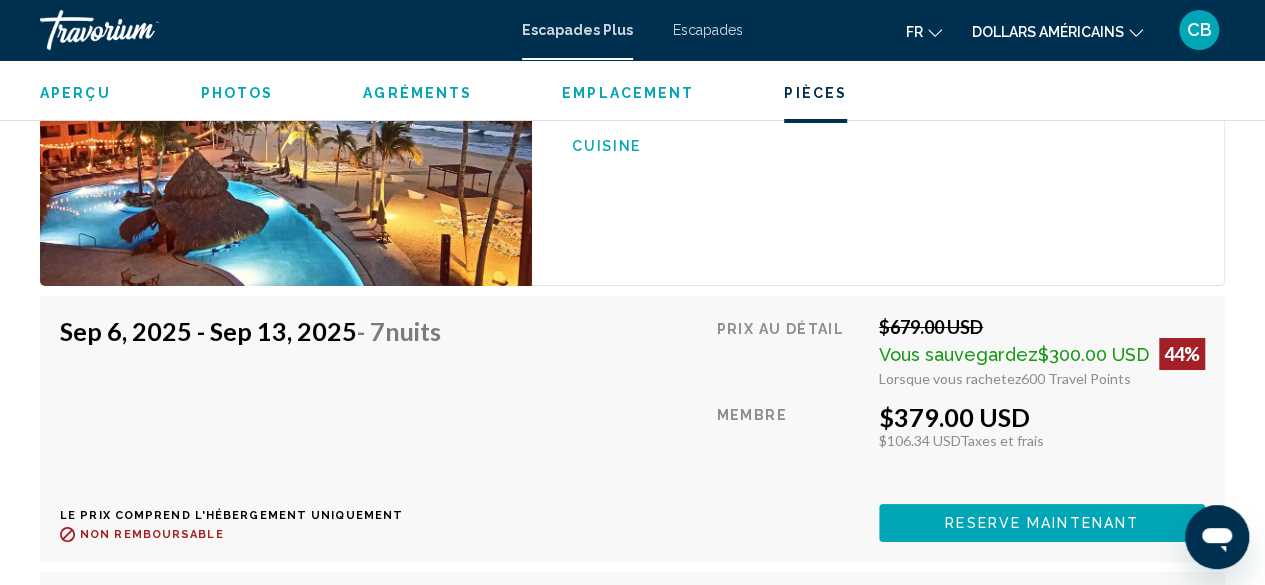 click on "[DATE] - [DATE]  - 7  nuits Le prix comprend l'hébergement uniquement
Remboursable jusqu'à :
Non remboursable Prix au détail  $679.00 USD  Vous sauvegardez  $300.00 USD   44%  Lorsque vous rachetez  600  Travel Points  Membre  $379.00 USD   $106.34 USD  Taxes et frais Tu gagnes  0  Travel Points  Reserve maintenant Cette salle n'est plus disponible. Le prix comprend l'hébergement uniquement
Remboursable jusqu'à
Non remboursable Reserve maintenant Cette salle n'est plus disponible." at bounding box center (632, 428) 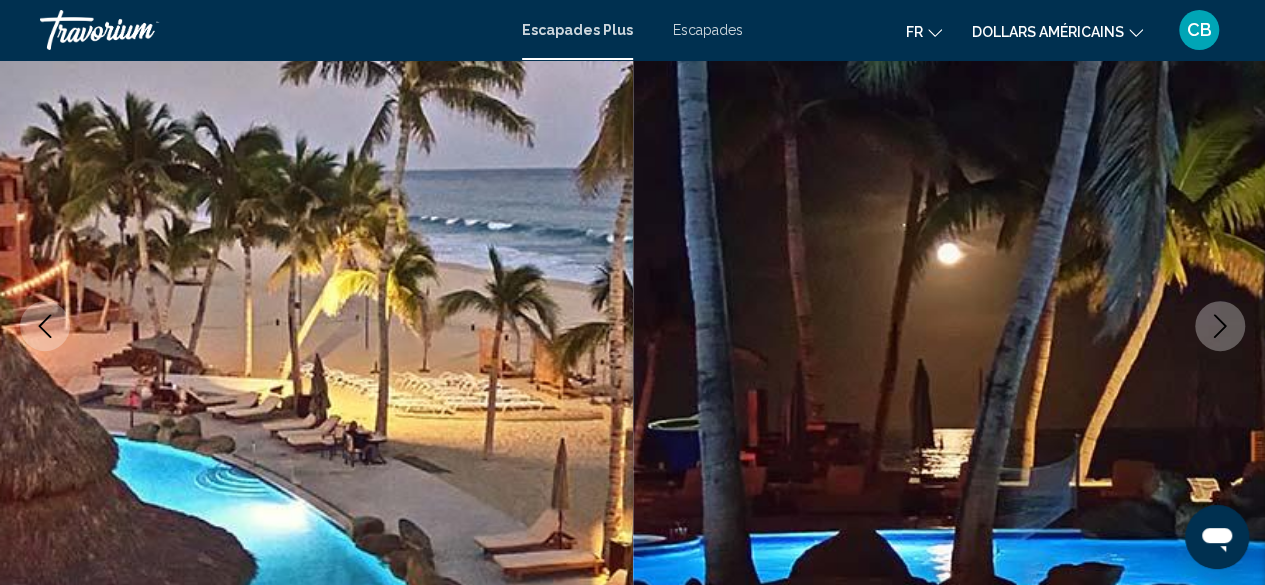 scroll, scrollTop: 90, scrollLeft: 0, axis: vertical 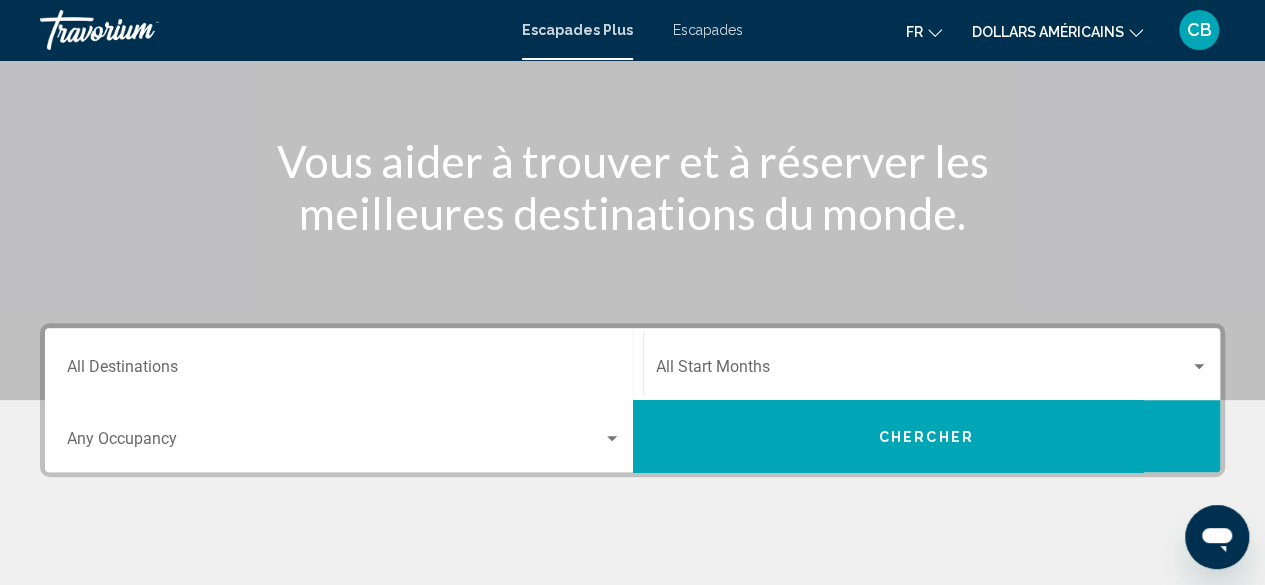 click on "Destination All Destinations" at bounding box center (344, 371) 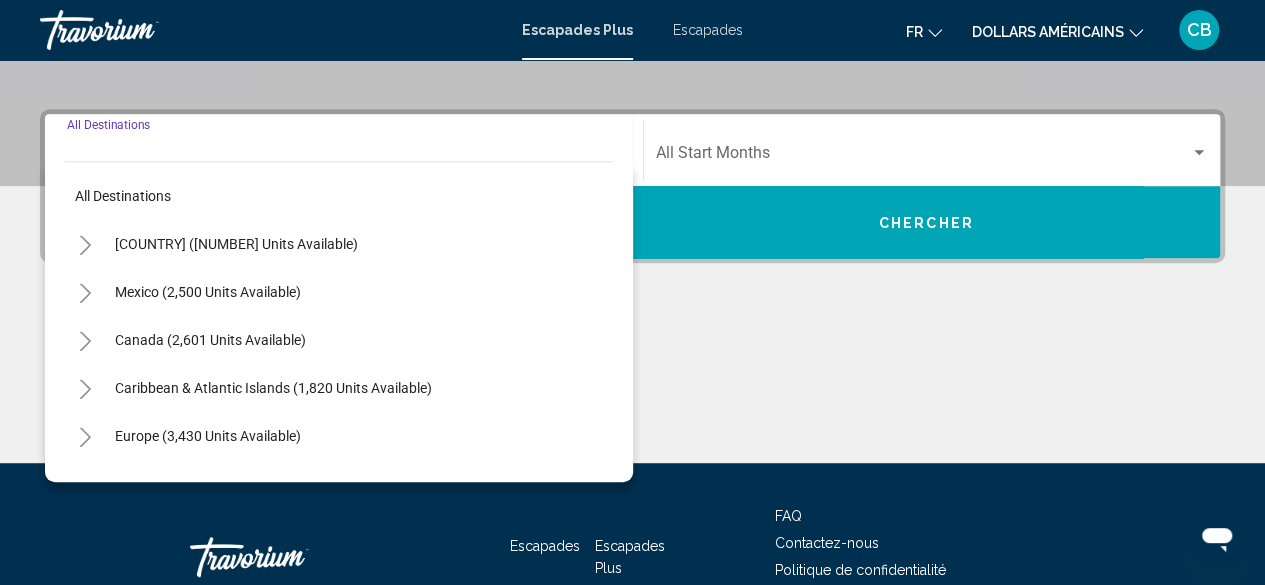 scroll, scrollTop: 458, scrollLeft: 0, axis: vertical 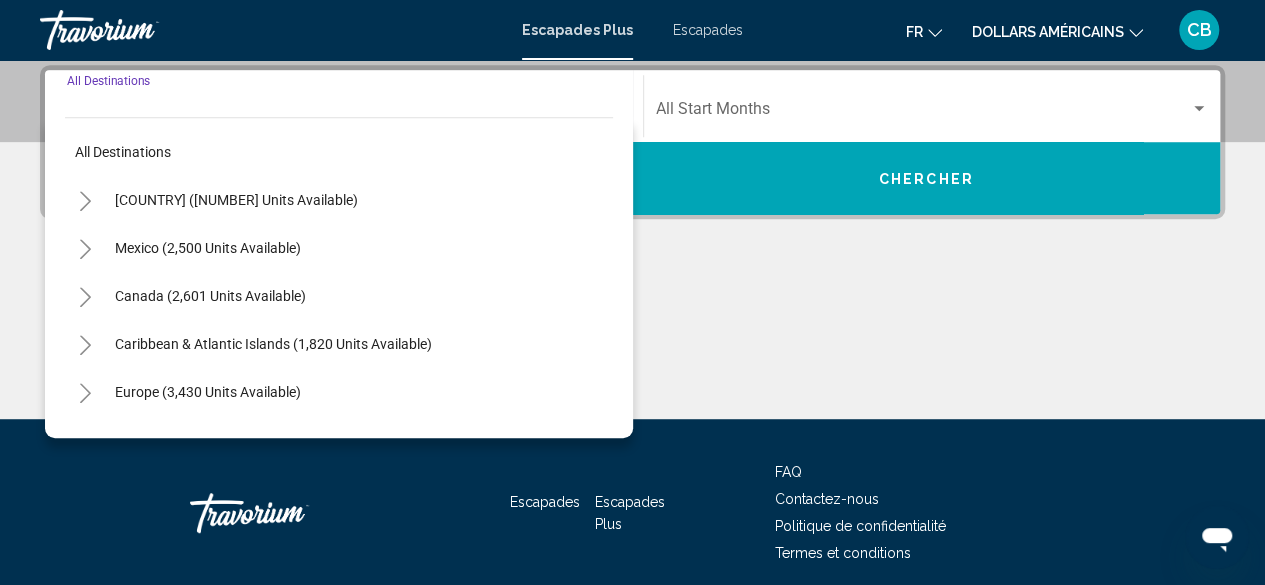 click 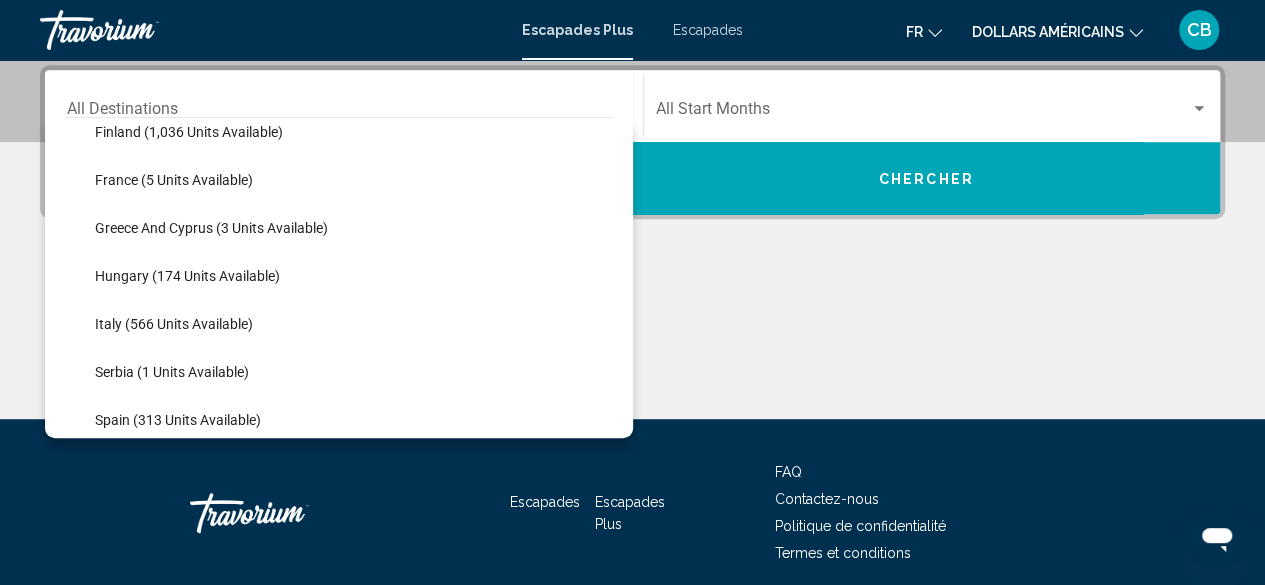 scroll, scrollTop: 600, scrollLeft: 0, axis: vertical 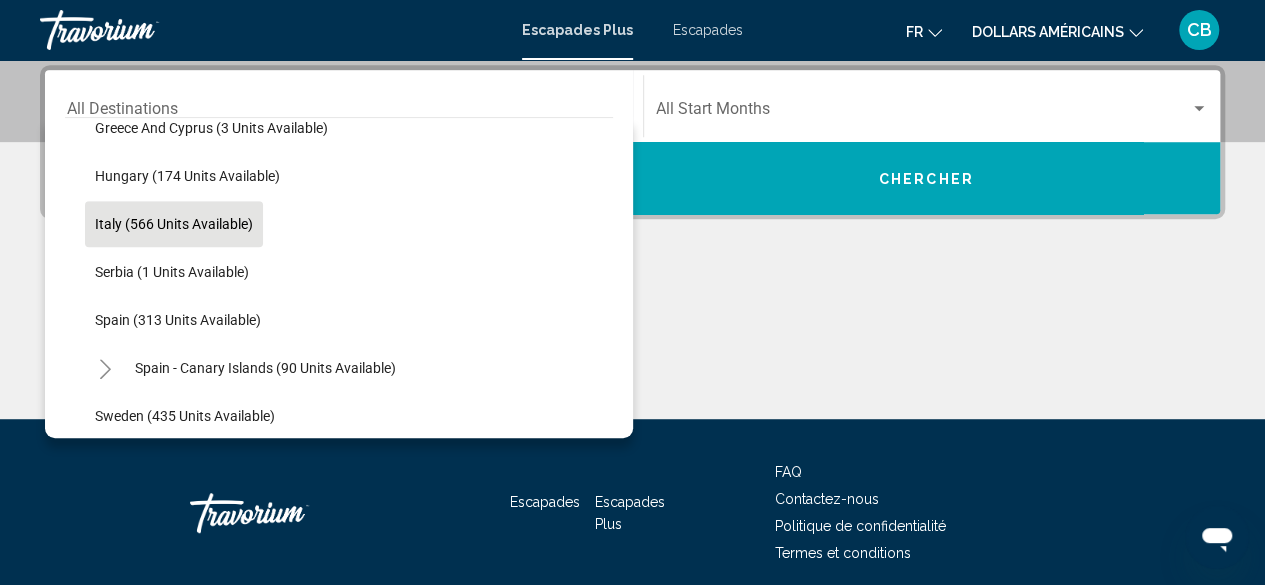 click on "Italy (566 units available)" 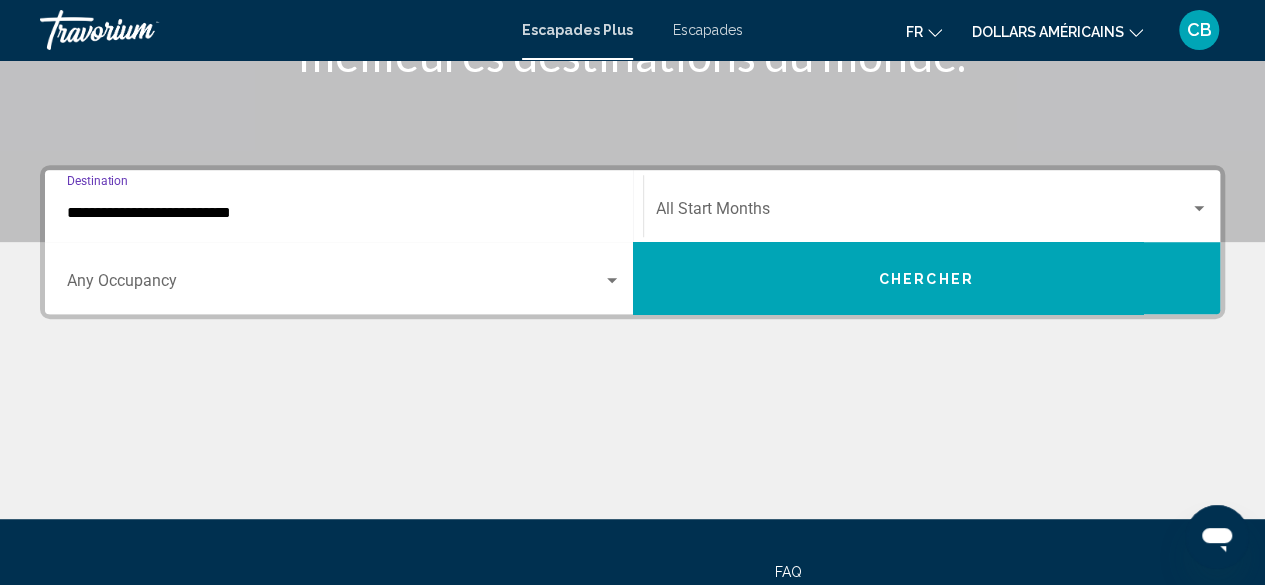 click at bounding box center (923, 213) 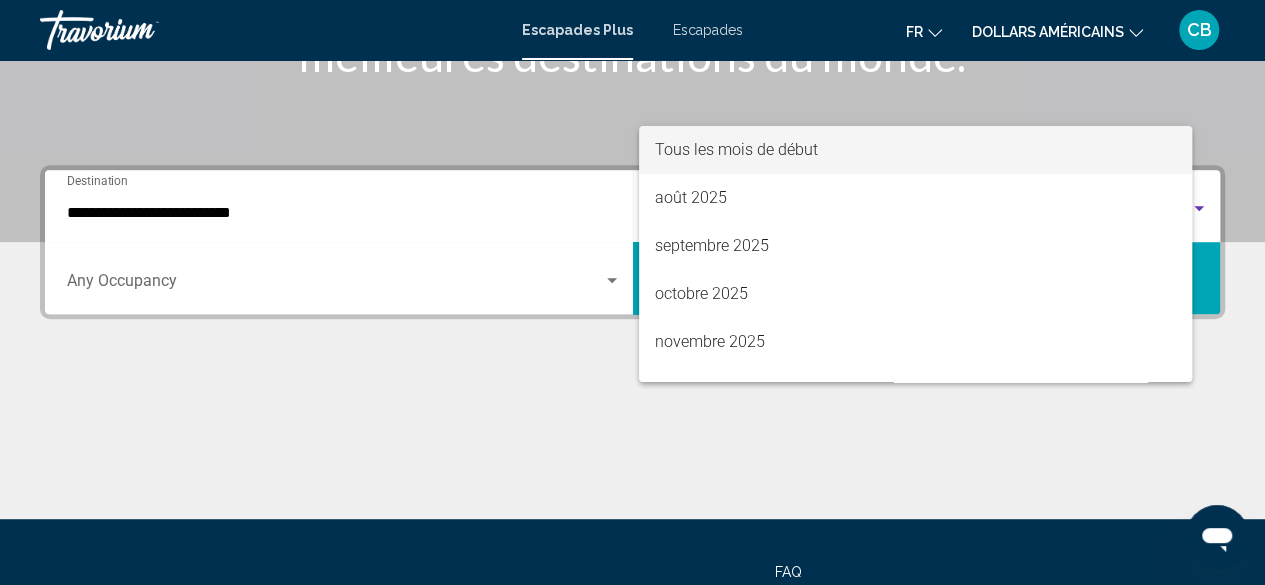 scroll, scrollTop: 458, scrollLeft: 0, axis: vertical 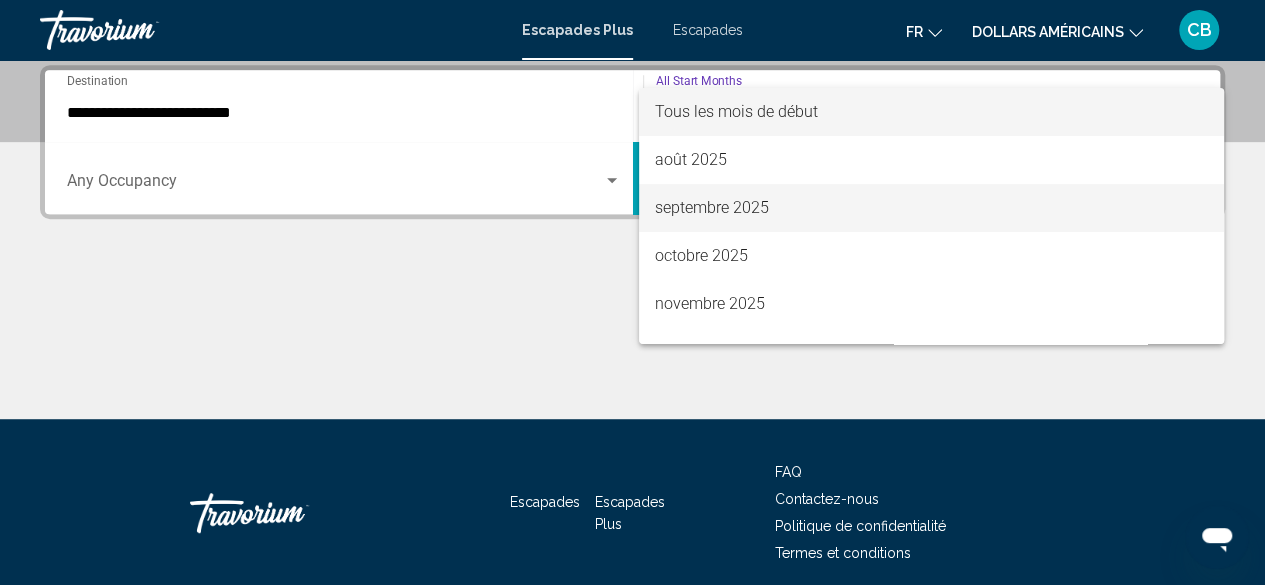 click on "septembre 2025" at bounding box center [712, 207] 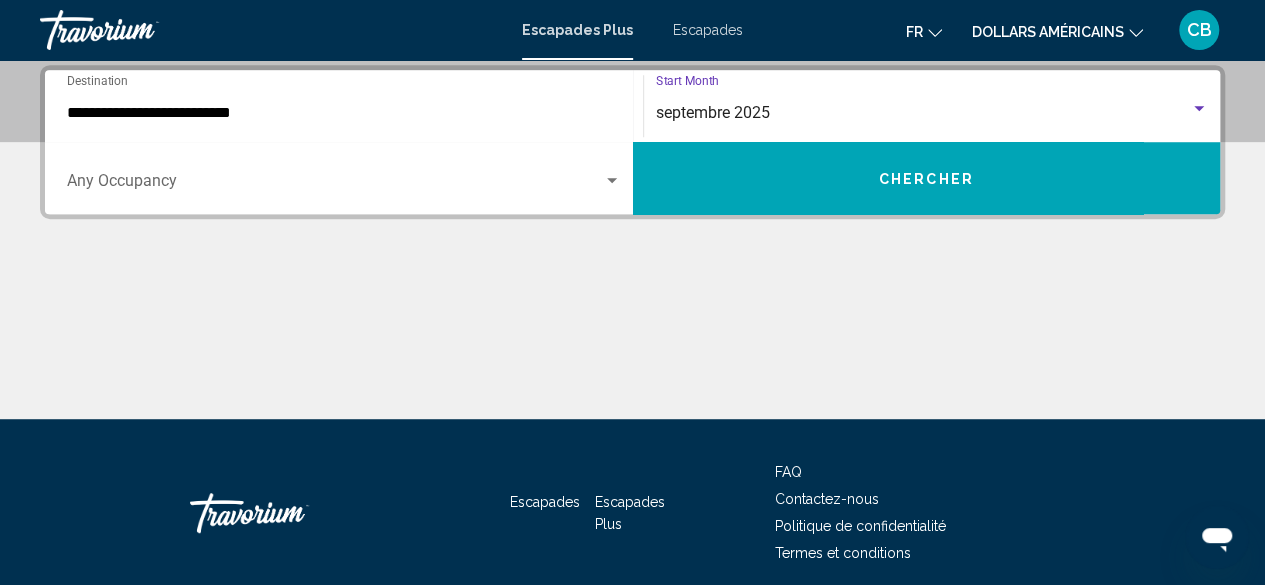 click at bounding box center (335, 185) 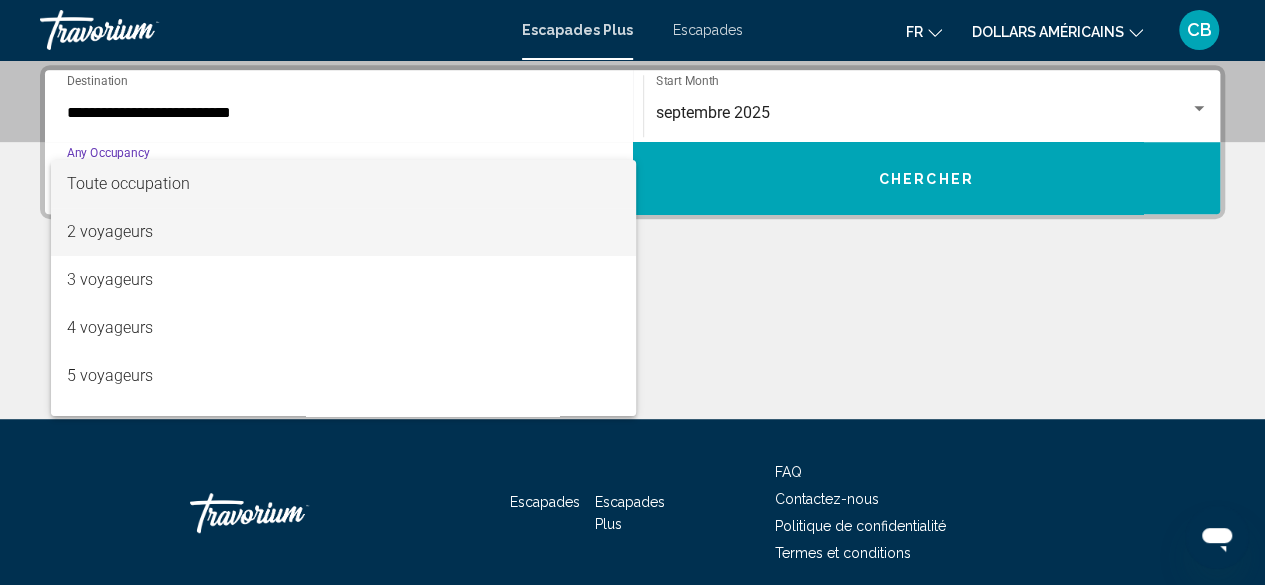 click on "2 voyageurs" at bounding box center (344, 232) 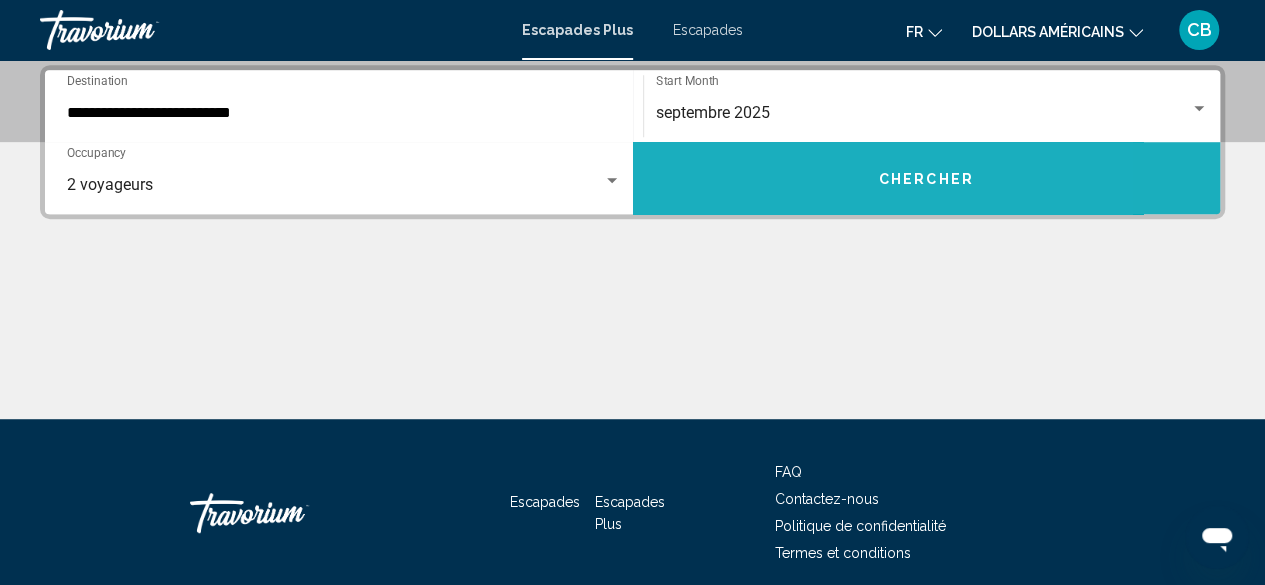 click on "Chercher" at bounding box center [927, 178] 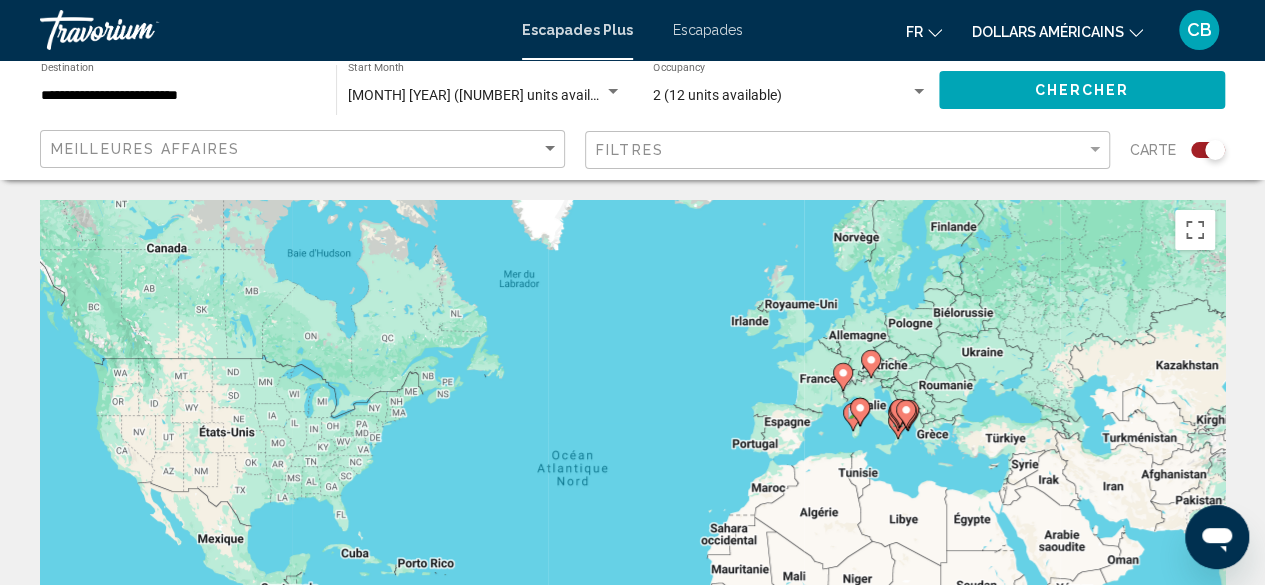 click on "Meilleures affaires" 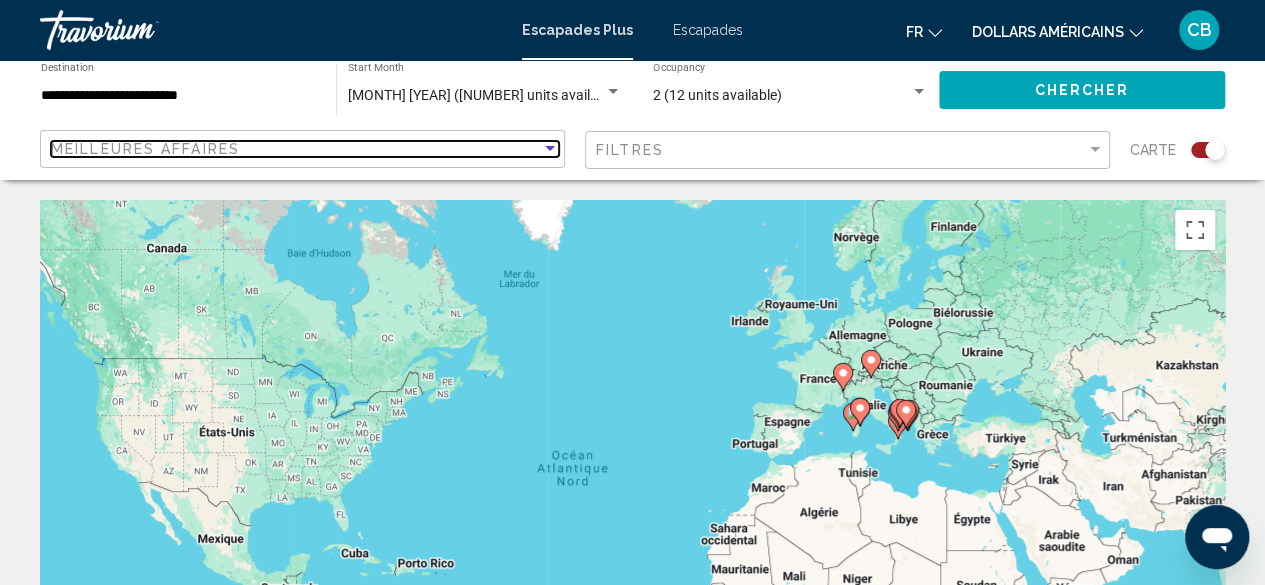 click on "Meilleures affaires" at bounding box center (296, 149) 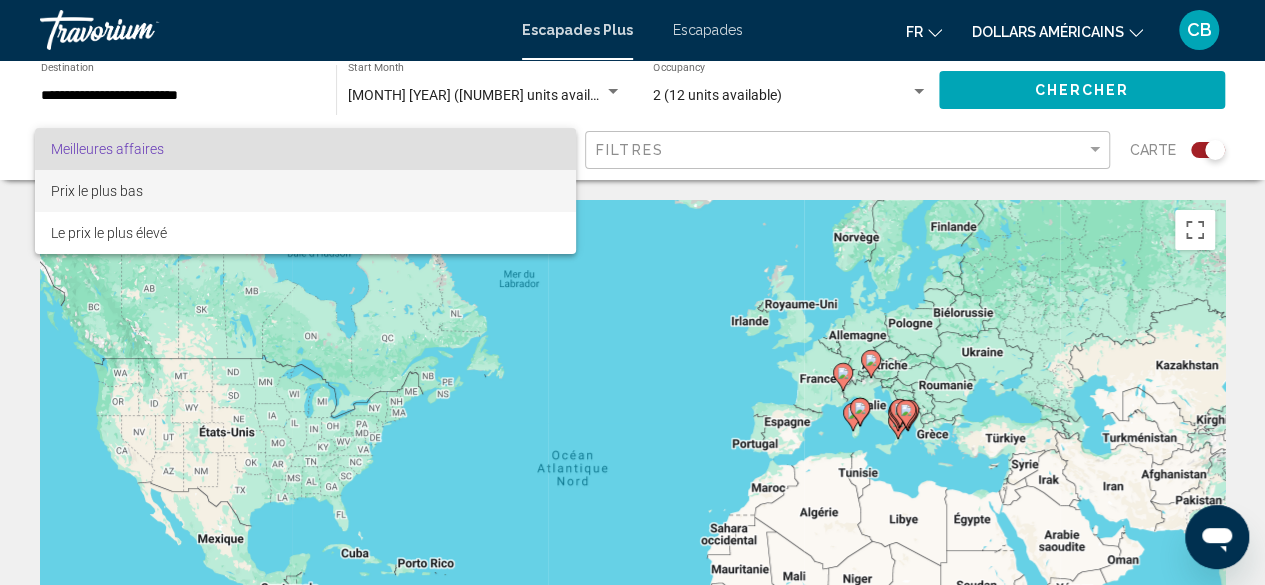 click on "Prix le plus bas" at bounding box center [305, 191] 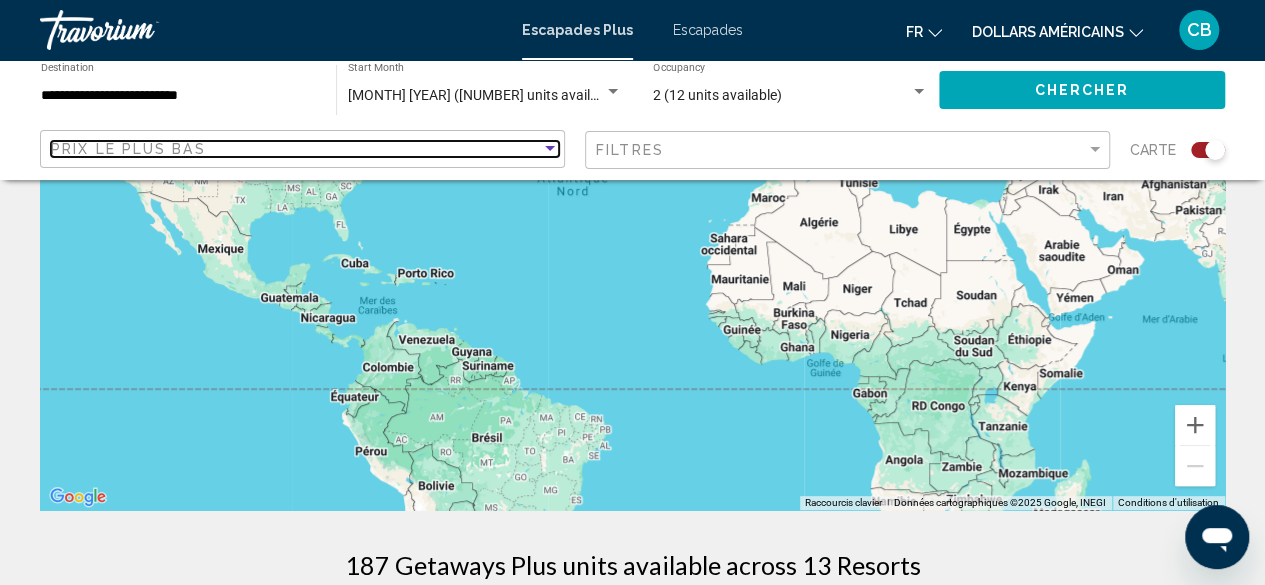 scroll, scrollTop: 0, scrollLeft: 0, axis: both 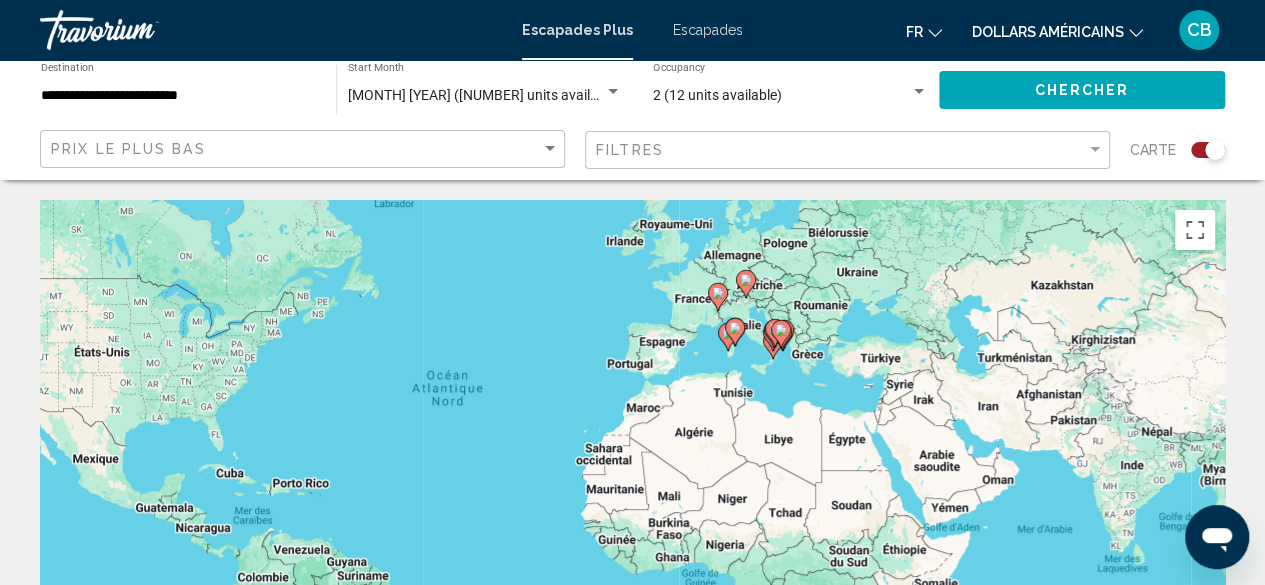 drag, startPoint x: 756, startPoint y: 431, endPoint x: 627, endPoint y: 347, distance: 153.9383 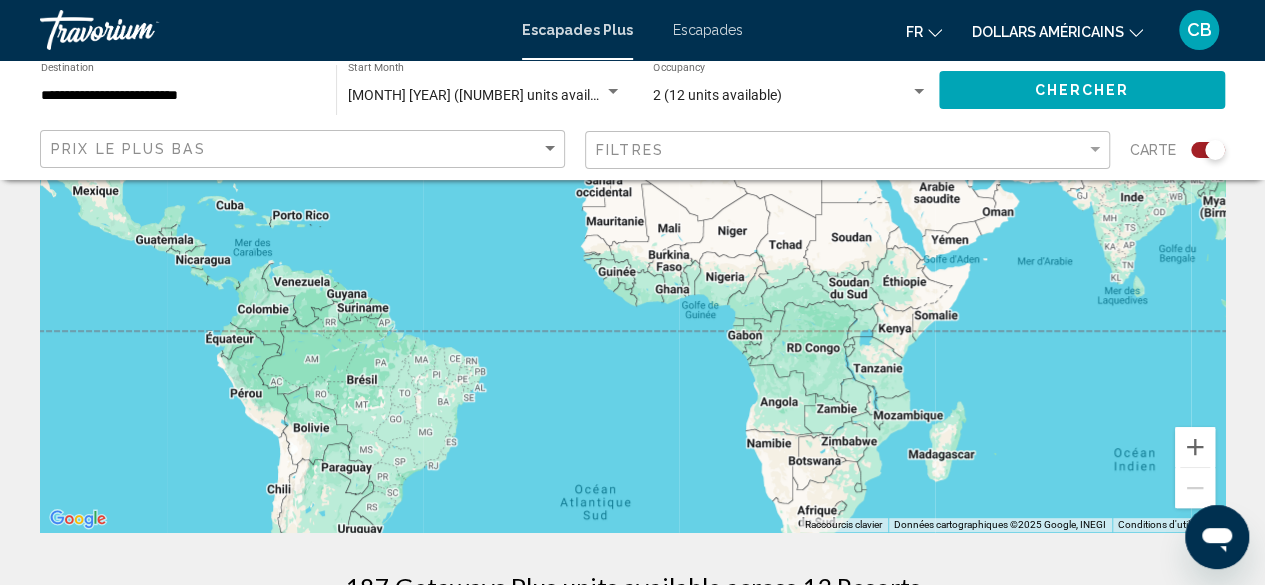 scroll, scrollTop: 300, scrollLeft: 0, axis: vertical 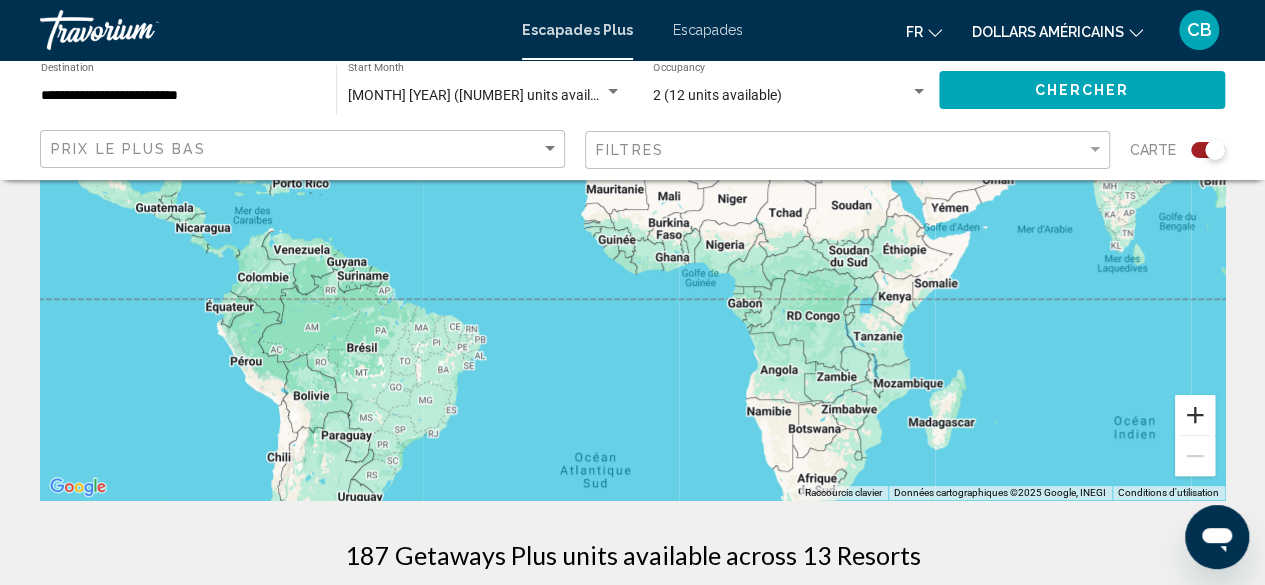 click at bounding box center (1195, 415) 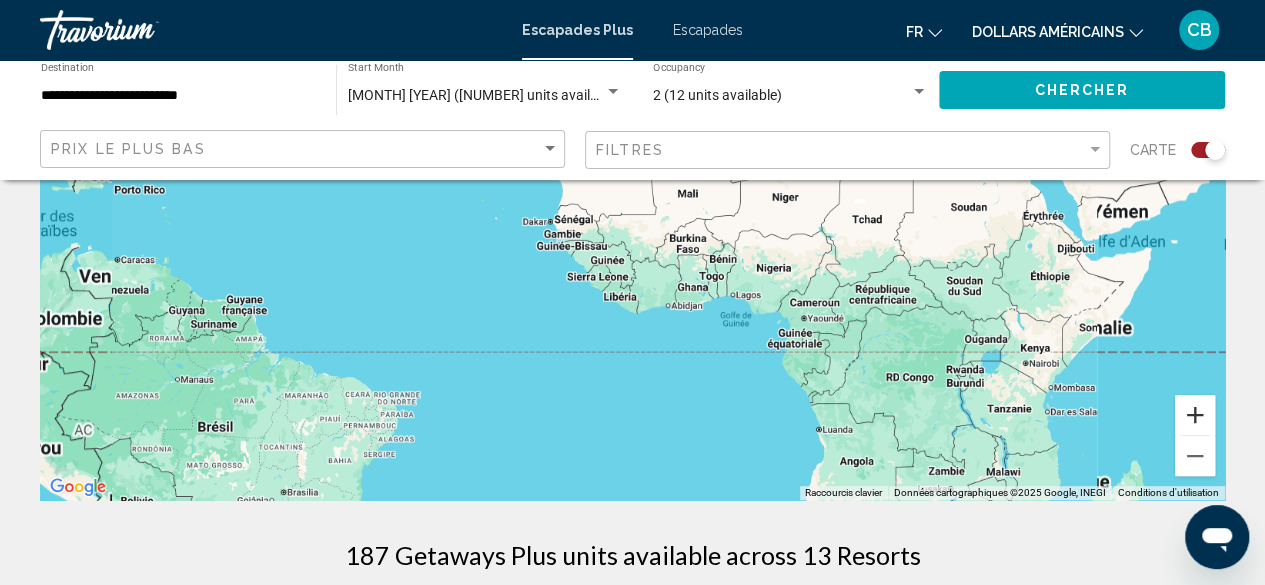 click at bounding box center (1195, 415) 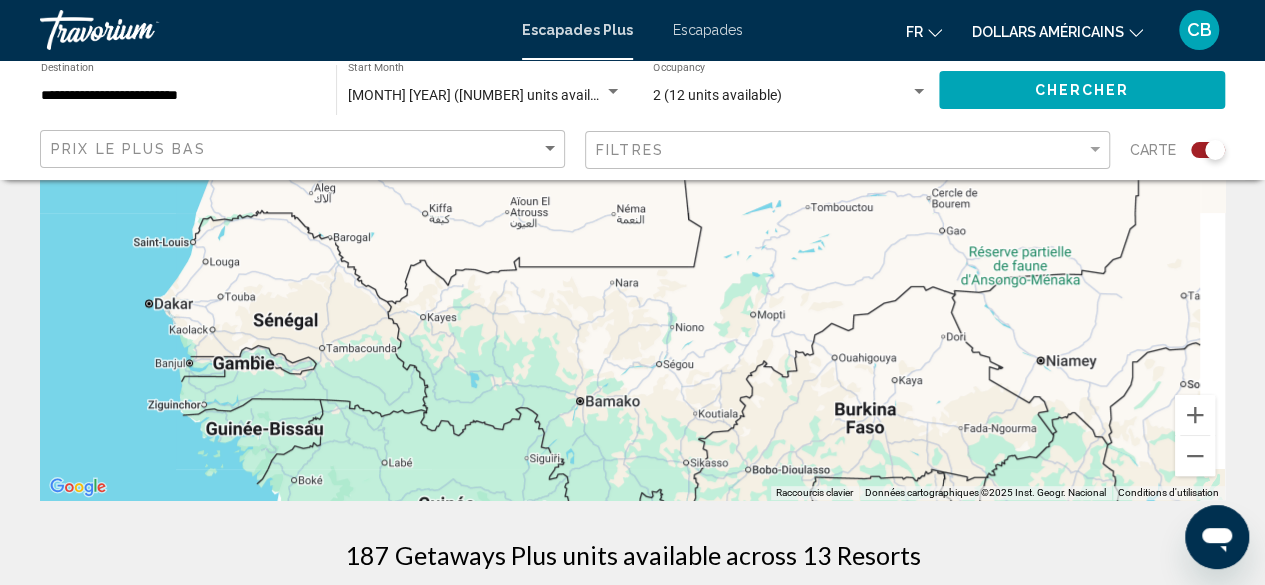 drag, startPoint x: 920, startPoint y: 391, endPoint x: 777, endPoint y: 632, distance: 280.23206 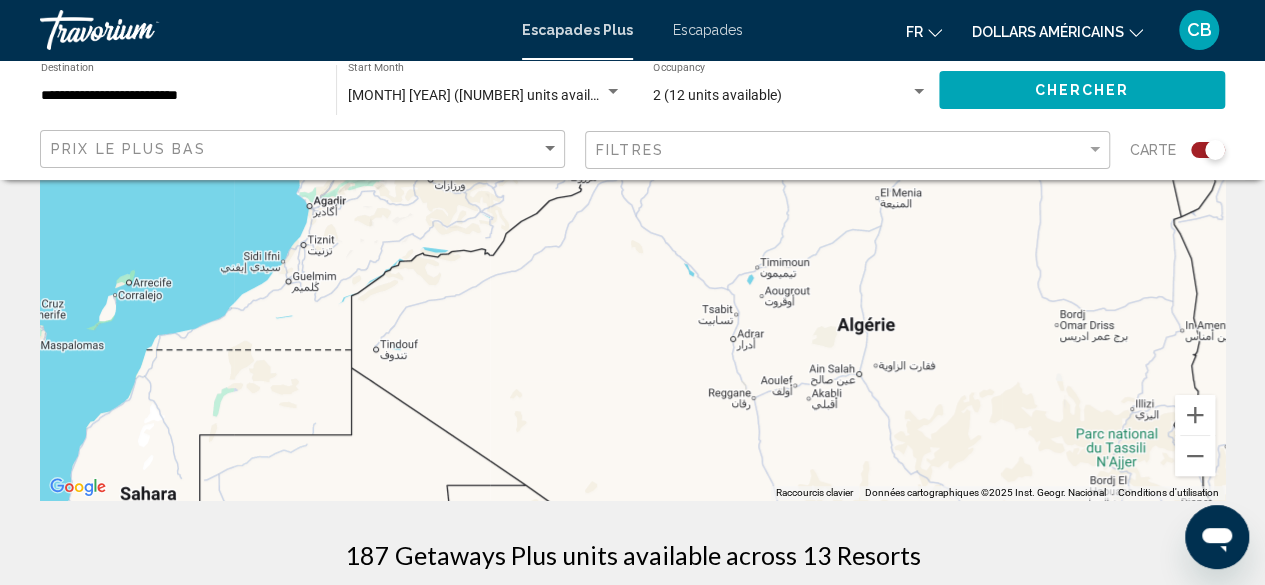 drag, startPoint x: 830, startPoint y: 412, endPoint x: 858, endPoint y: 568, distance: 158.4929 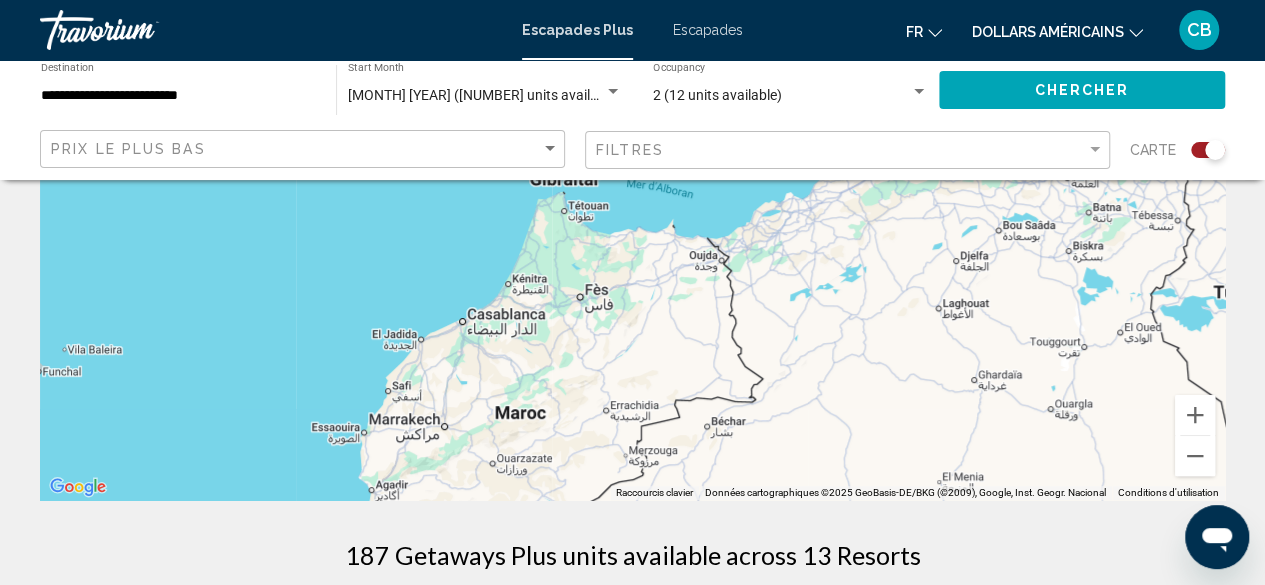 drag, startPoint x: 880, startPoint y: 293, endPoint x: 843, endPoint y: 522, distance: 231.96982 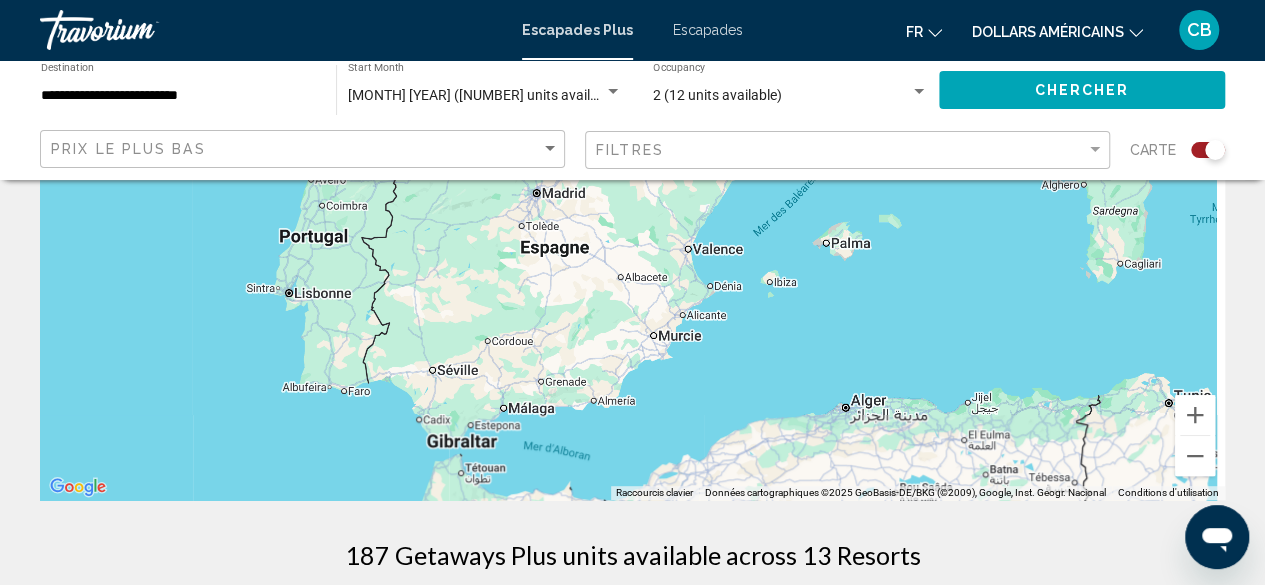 drag, startPoint x: 797, startPoint y: 274, endPoint x: 695, endPoint y: 541, distance: 285.8199 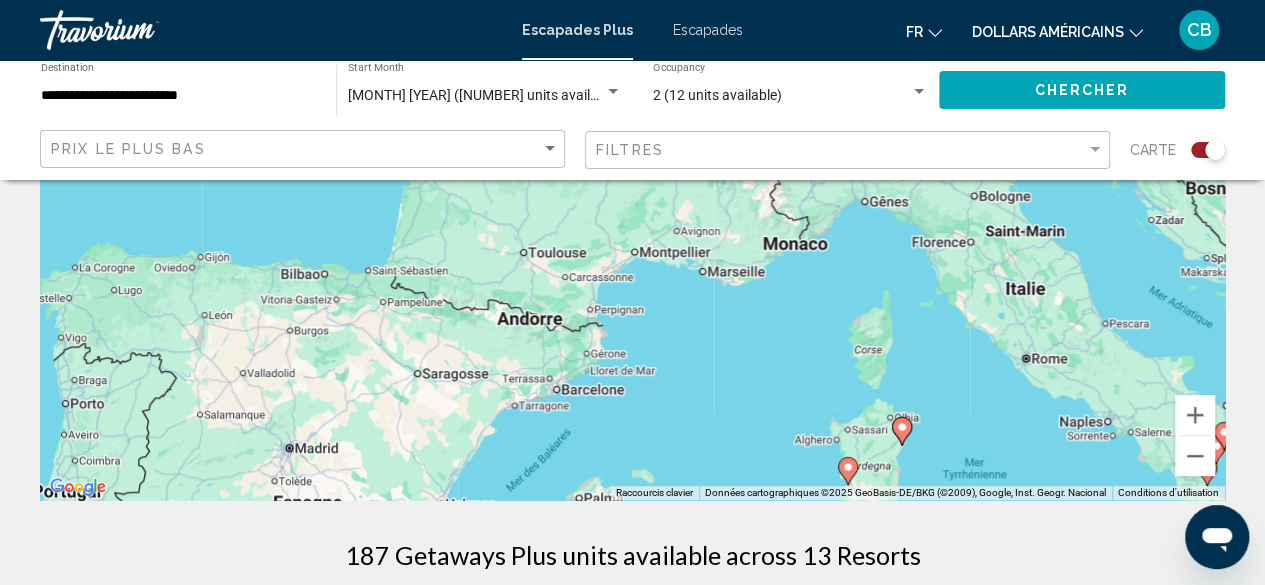 drag, startPoint x: 928, startPoint y: 363, endPoint x: 624, endPoint y: 527, distance: 345.41568 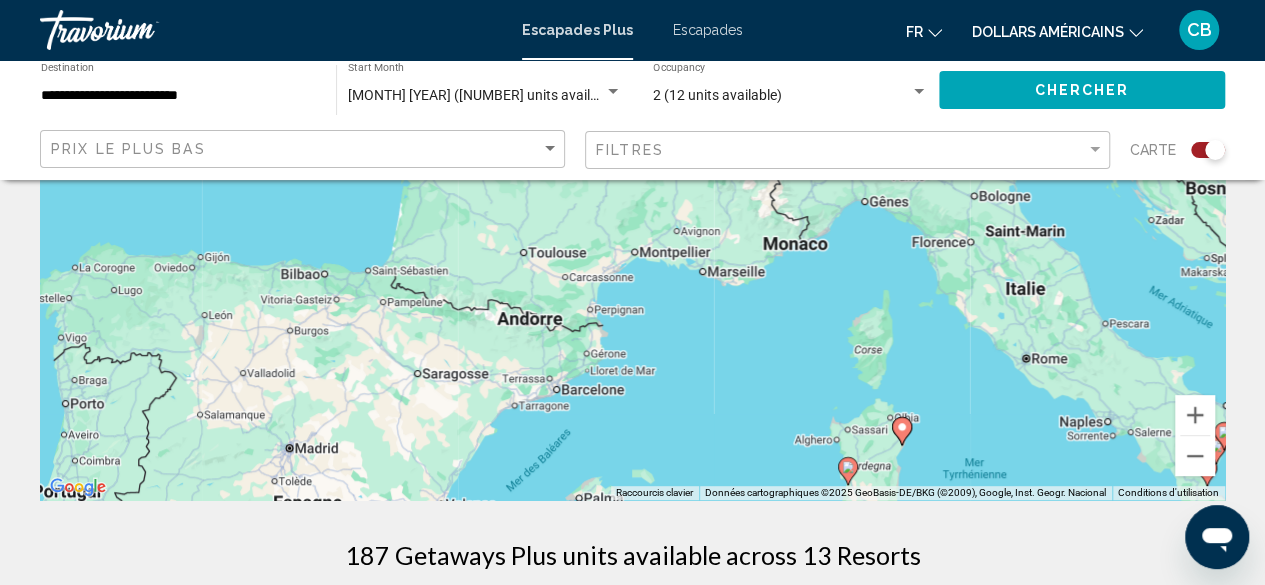 click on "← Déplacement vers la gauche → Déplacement vers la droite ↑ Déplacement vers le haut ↓ Déplacement vers le bas + Zoom avant - Zoom arrière Accueil Déplacement de 75 % vers la gauche Fin Déplacement de 75 % vers la droite Page précédente Déplacement de 75 % vers le haut Page suivante Déplacement de 75 % vers le bas Pour activer le glissement avec le clavier, appuyez sur Alt+Entrée. Une fois ce mode activé, utilisez les touches fléchées pour déplacer le repère. Pour valider le déplacement, appuyez sur Entrée. Pour annuler, appuyez sur Échap. Raccourcis clavier Données cartographiques Données cartographiques ©2025 GeoBasis-DE/BKG (©2009), Google, Inst. Geogr. Nacional Données cartographiques ©2025 GeoBasis-DE/BKG (©2009), Google, Inst. Geogr. Nacional 100 km  Cliquez pour basculer entre les unités métriques et impériales Conditions d'utilisation Signaler une erreur cartographique 187 Getaways Plus units available across 13 Resorts Économisez jusqu'à  37%   -   De 3.5" at bounding box center (632, 1696) 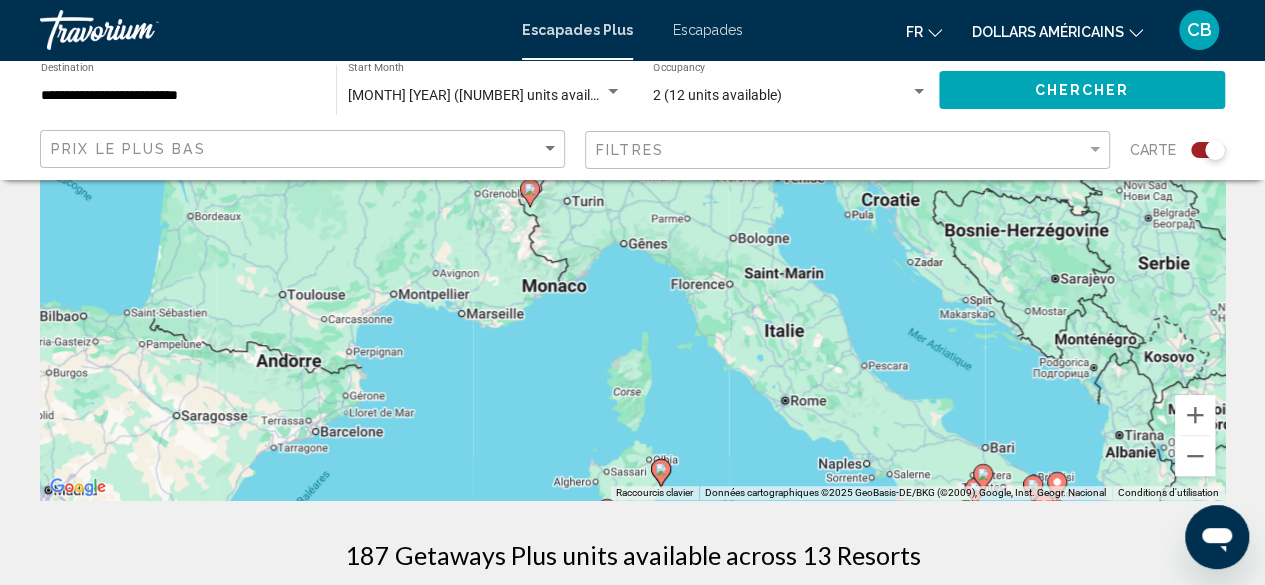 drag, startPoint x: 862, startPoint y: 378, endPoint x: 770, endPoint y: 351, distance: 95.880135 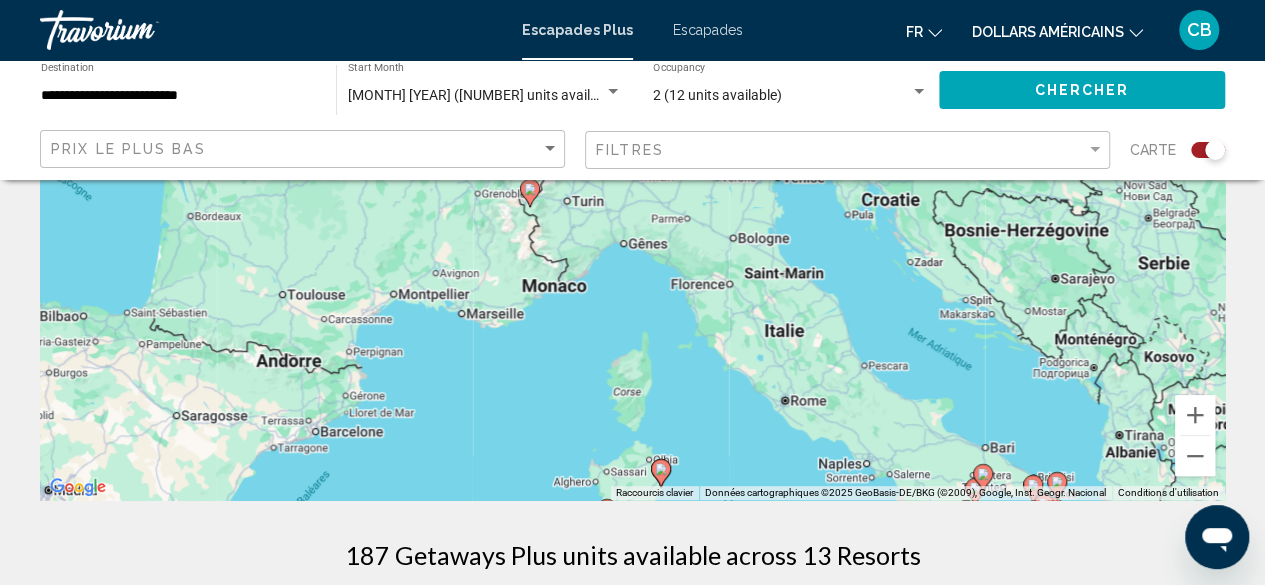click on "Pour activer le glissement avec le clavier, appuyez sur Alt+Entrée. Une fois ce mode activé, utilisez les touches fléchées pour déplacer le repère. Pour valider le déplacement, appuyez sur Entrée. Pour annuler, appuyez sur Échap." at bounding box center (632, 200) 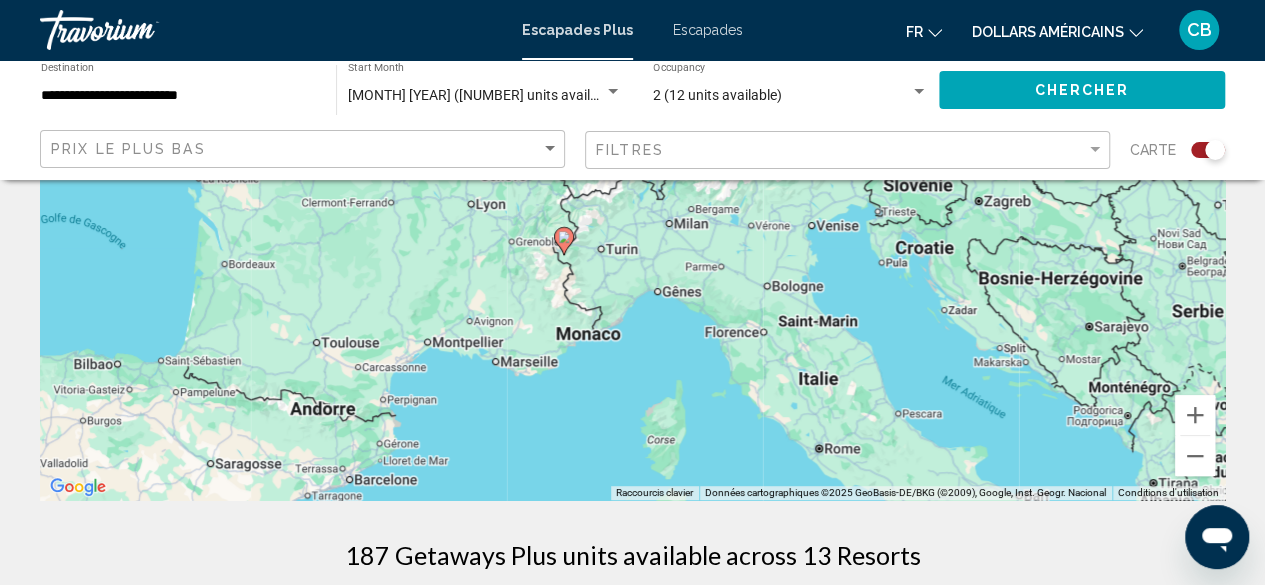 drag, startPoint x: 743, startPoint y: 402, endPoint x: 650, endPoint y: 308, distance: 132.23087 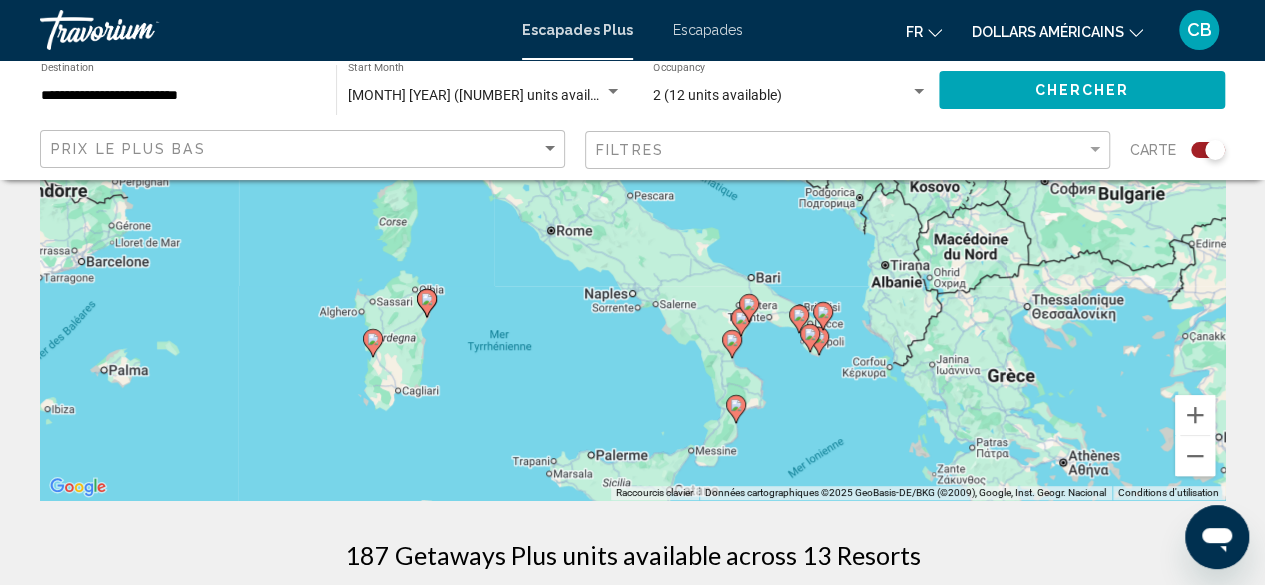 drag, startPoint x: 842, startPoint y: 359, endPoint x: 790, endPoint y: 373, distance: 53.851646 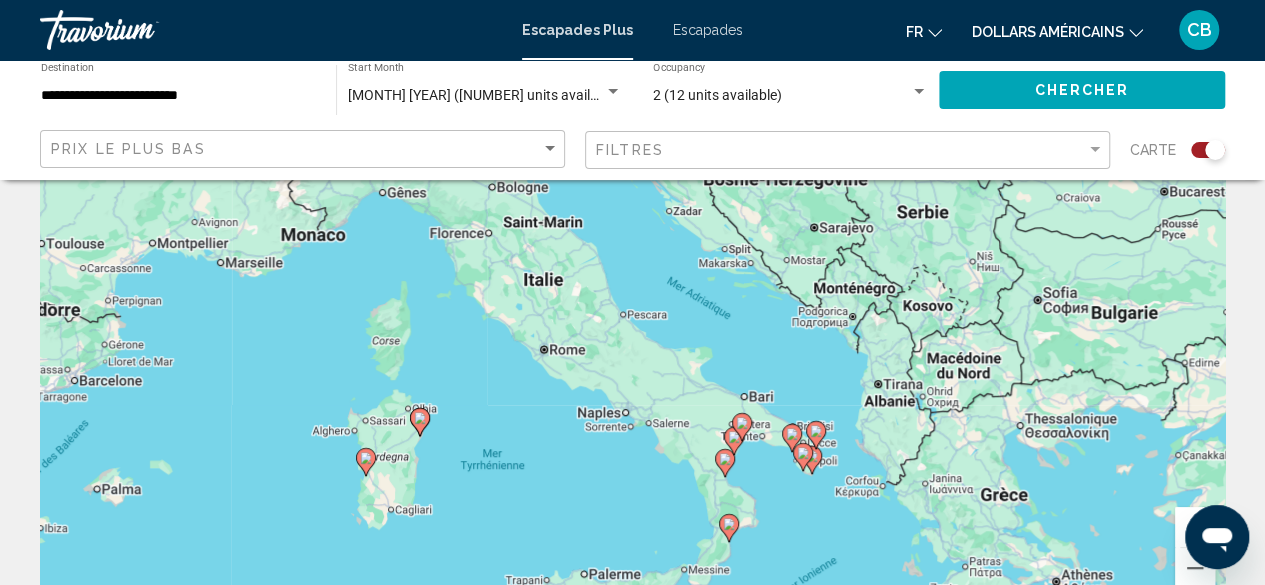scroll, scrollTop: 100, scrollLeft: 0, axis: vertical 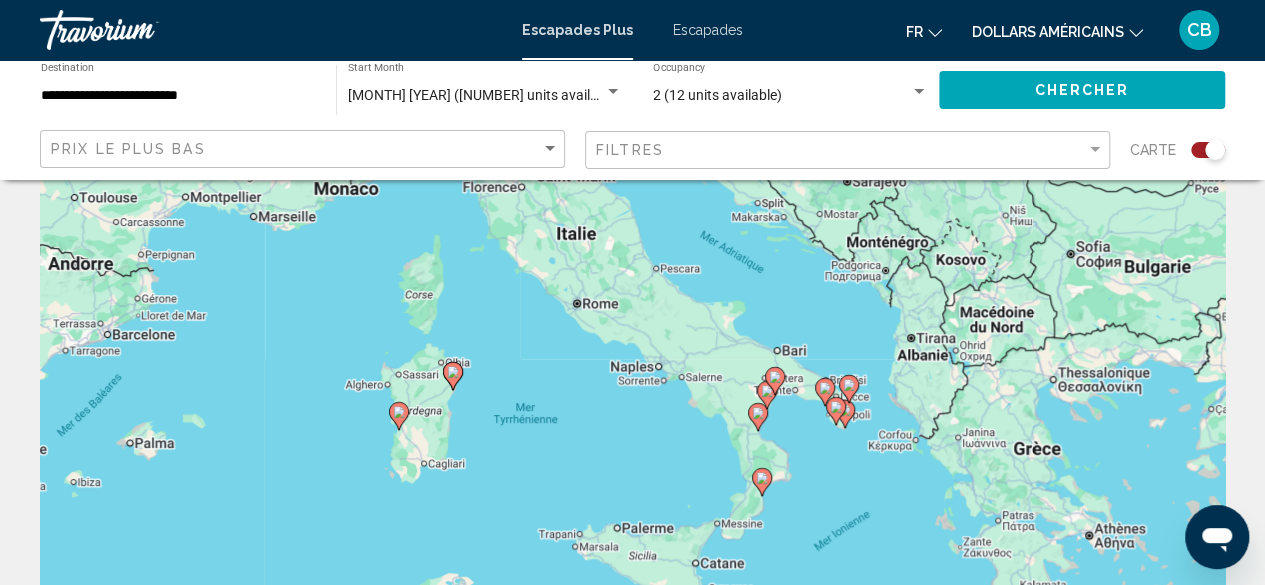 drag, startPoint x: 777, startPoint y: 487, endPoint x: 810, endPoint y: 379, distance: 112.929184 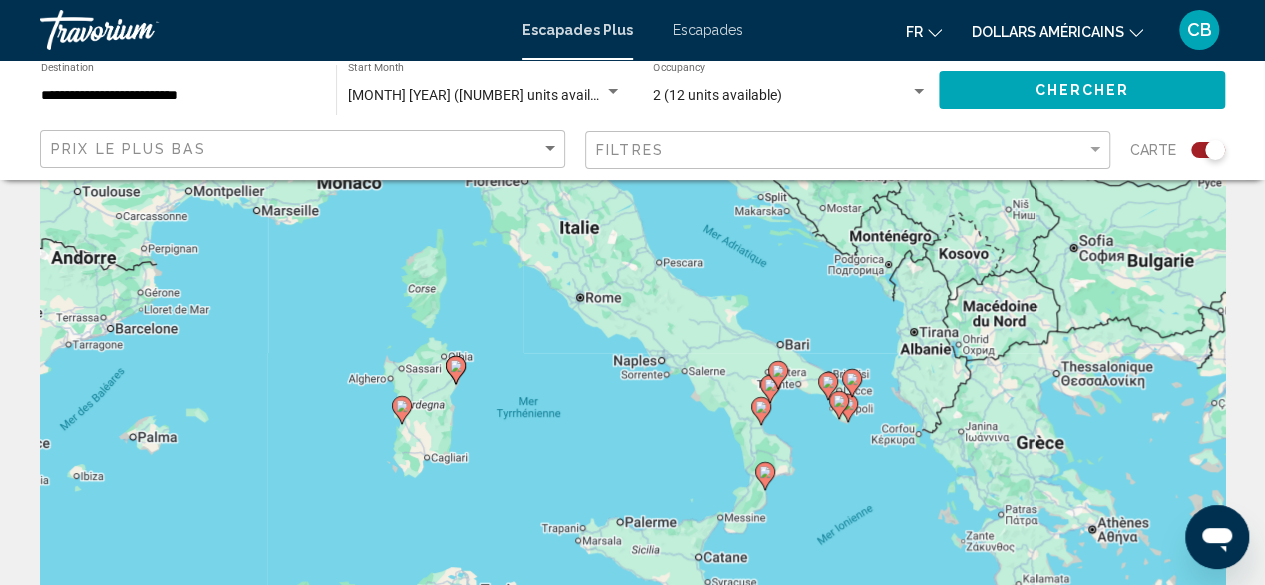 click 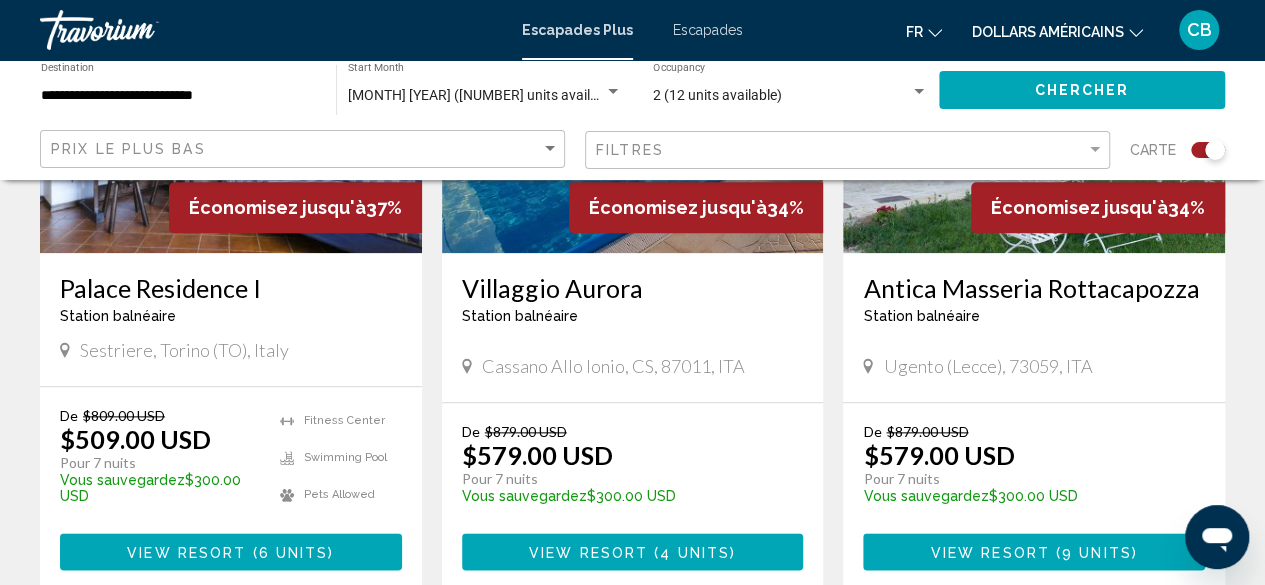 scroll, scrollTop: 1000, scrollLeft: 0, axis: vertical 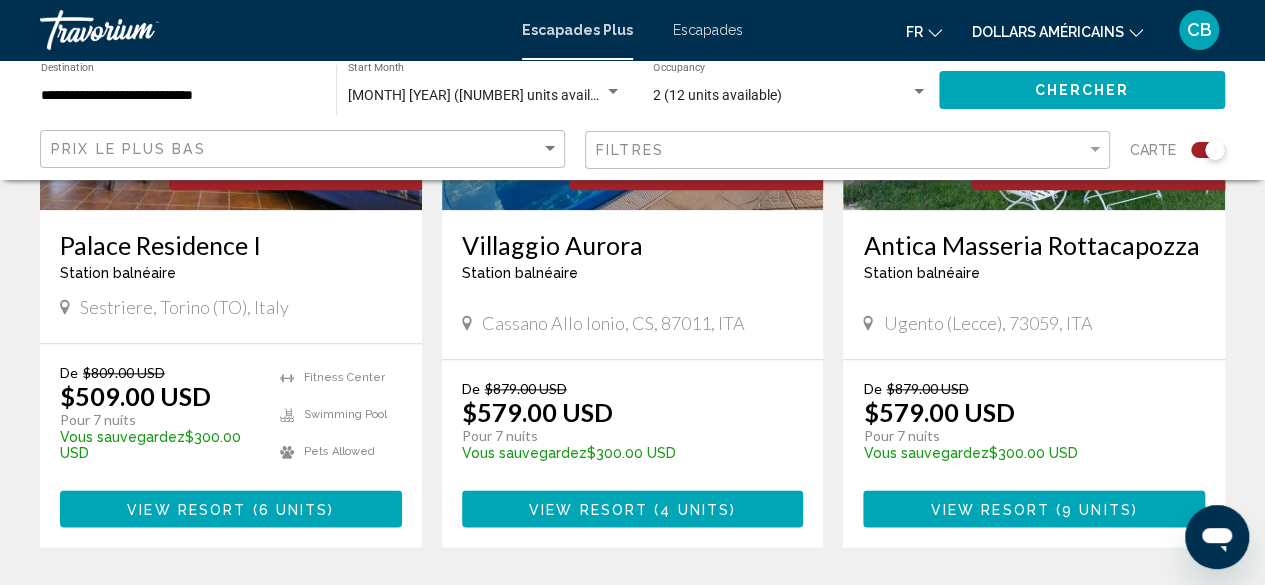 click on "Villaggio Aurora" at bounding box center (633, 245) 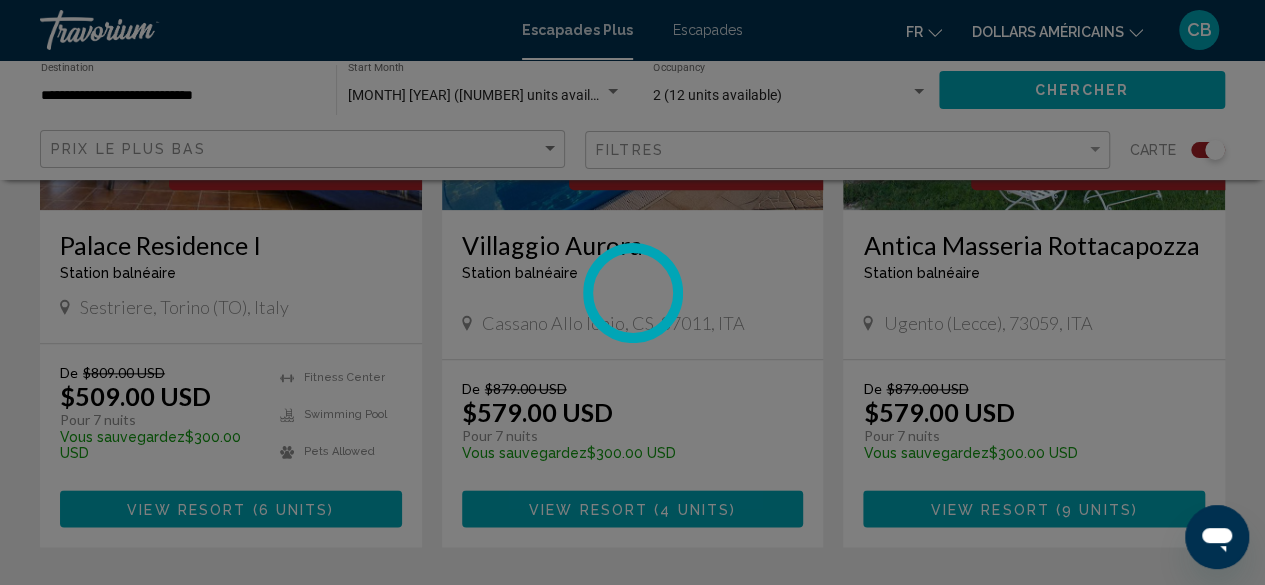scroll, scrollTop: 242, scrollLeft: 0, axis: vertical 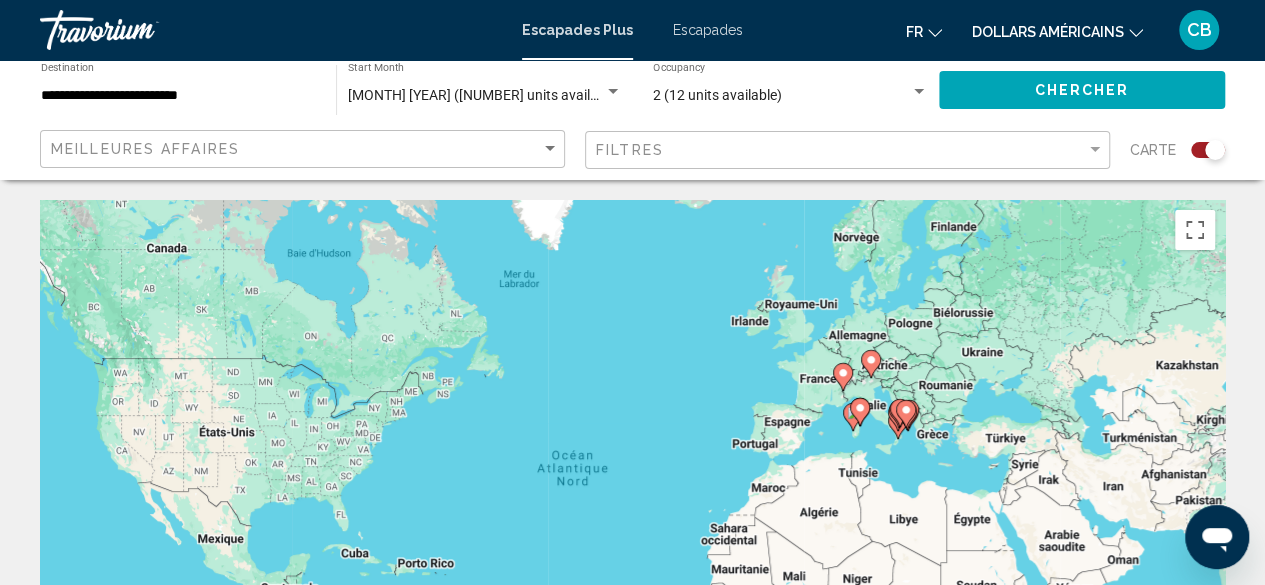 click on "Pour activer le glissement avec le clavier, appuyez sur Alt+Entrée. Une fois ce mode activé, utilisez les touches fléchées pour déplacer le repère. Pour valider le déplacement, appuyez sur Entrée. Pour annuler, appuyez sur Échap." at bounding box center [632, 500] 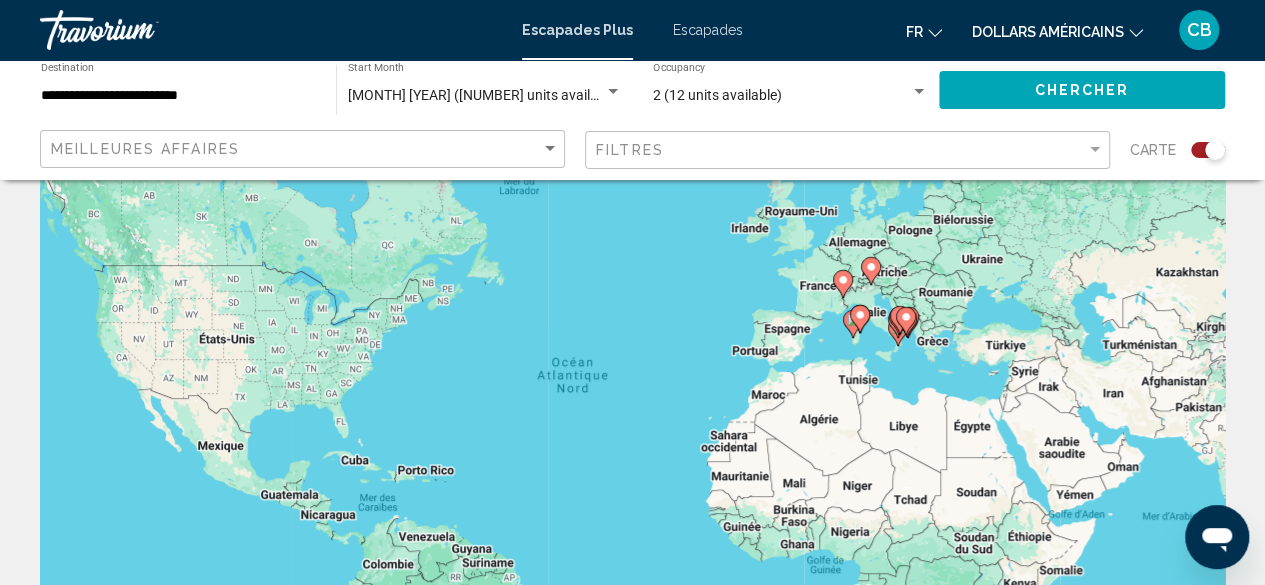 scroll, scrollTop: 200, scrollLeft: 0, axis: vertical 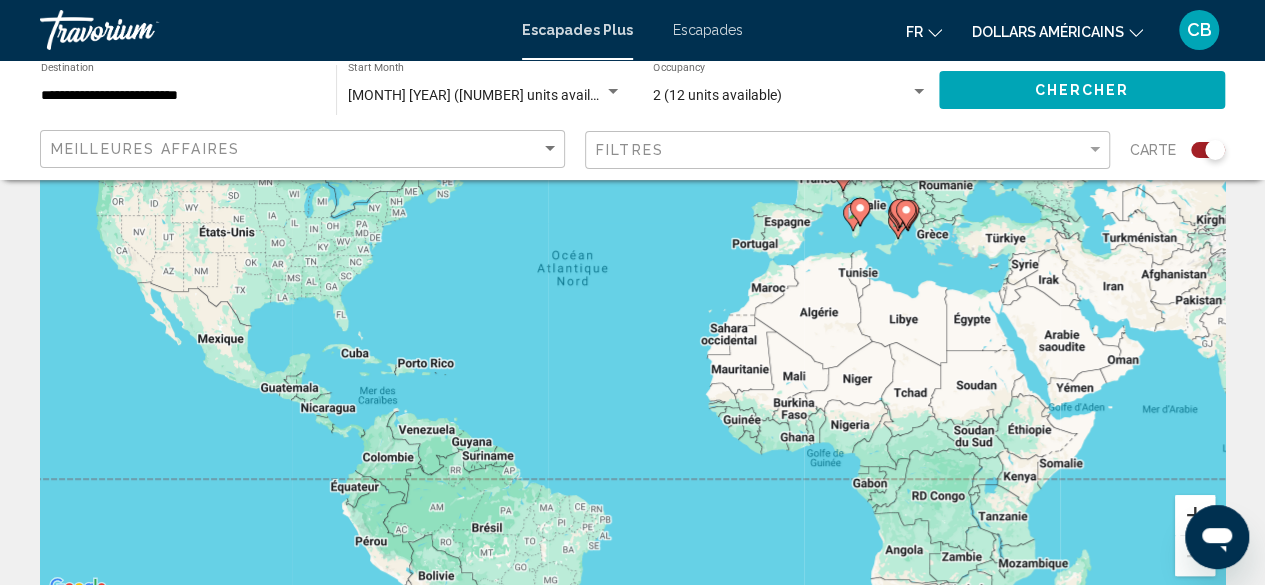 click at bounding box center [1195, 515] 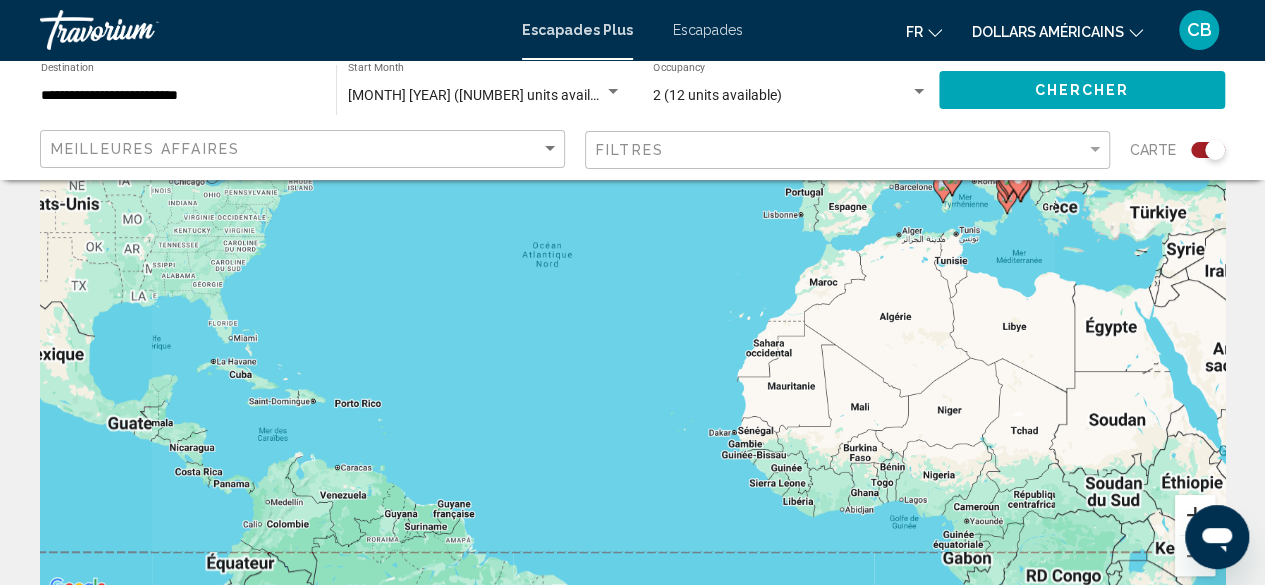 click at bounding box center [1195, 515] 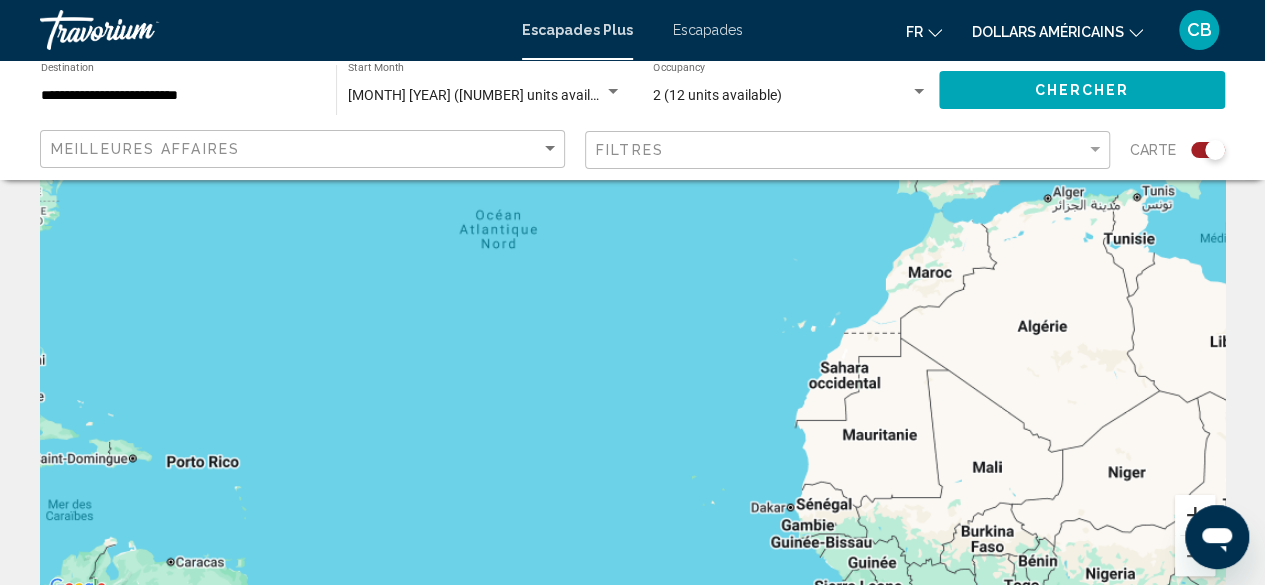 click at bounding box center [1195, 515] 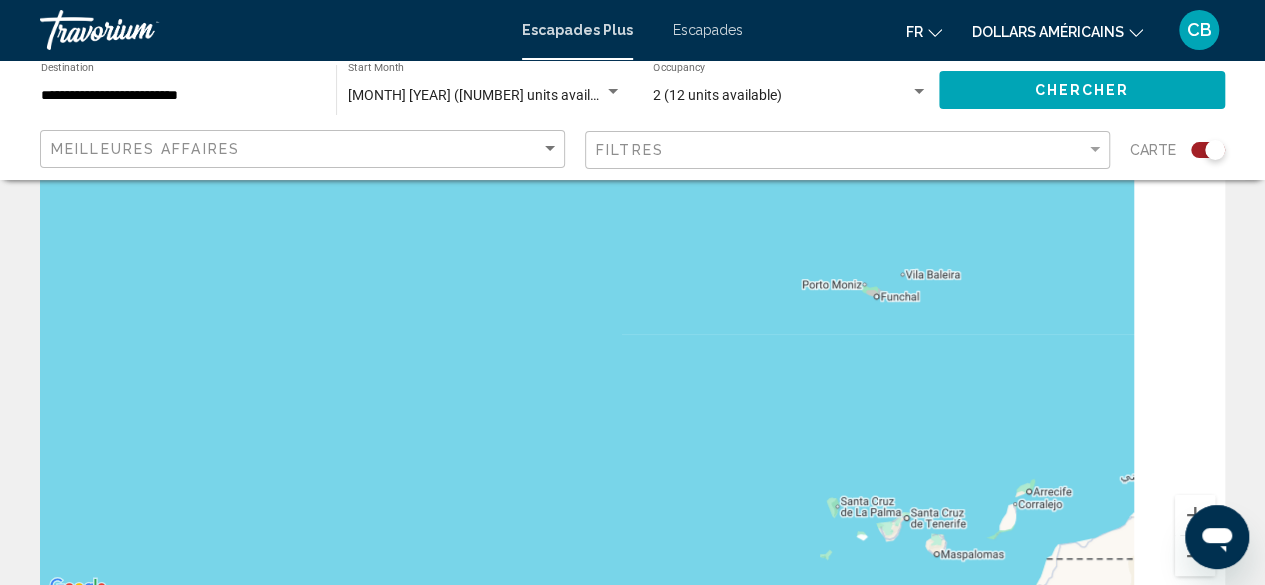 drag, startPoint x: 1130, startPoint y: 307, endPoint x: 532, endPoint y: 517, distance: 633.8012 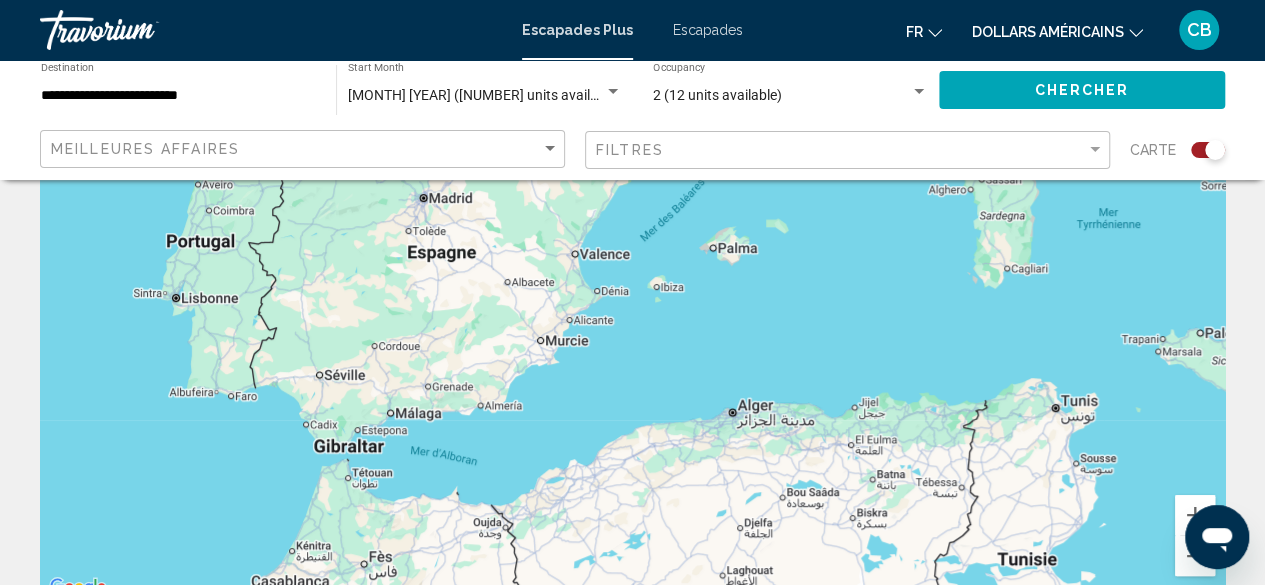 drag, startPoint x: 951, startPoint y: 389, endPoint x: 704, endPoint y: 519, distance: 279.12183 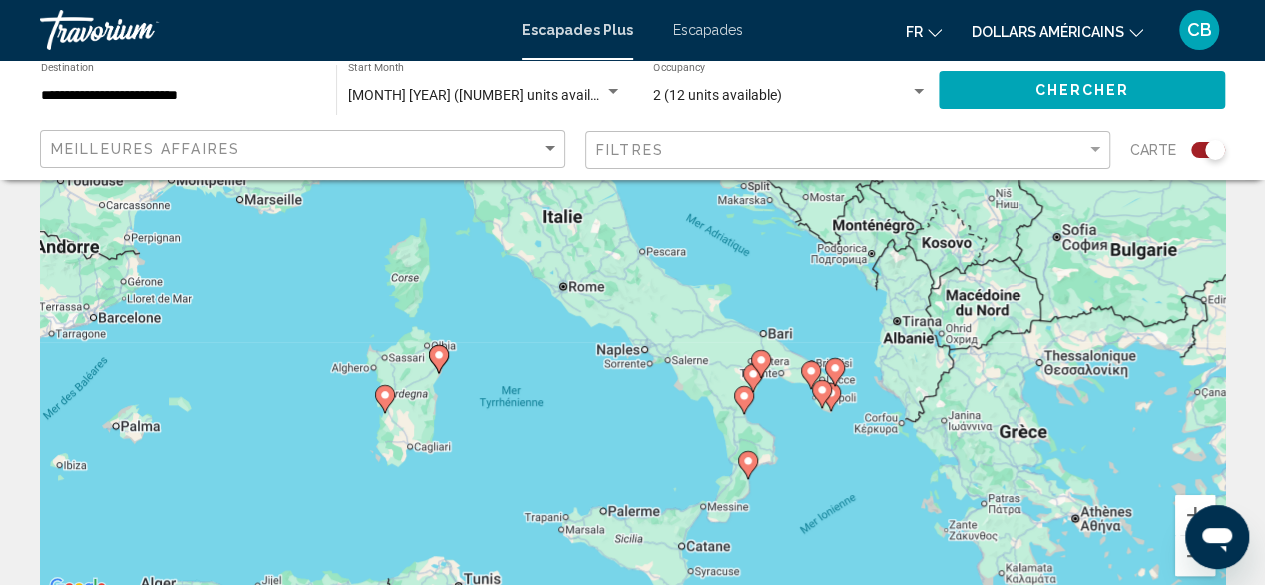 drag, startPoint x: 1037, startPoint y: 359, endPoint x: 640, endPoint y: 436, distance: 404.39832 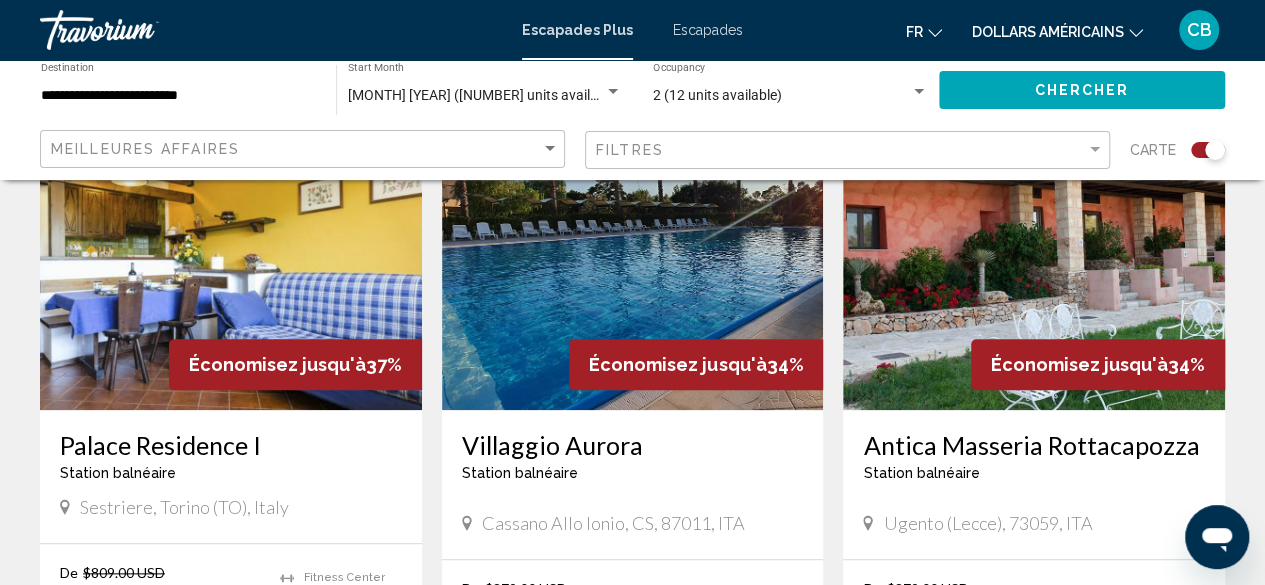 scroll, scrollTop: 900, scrollLeft: 0, axis: vertical 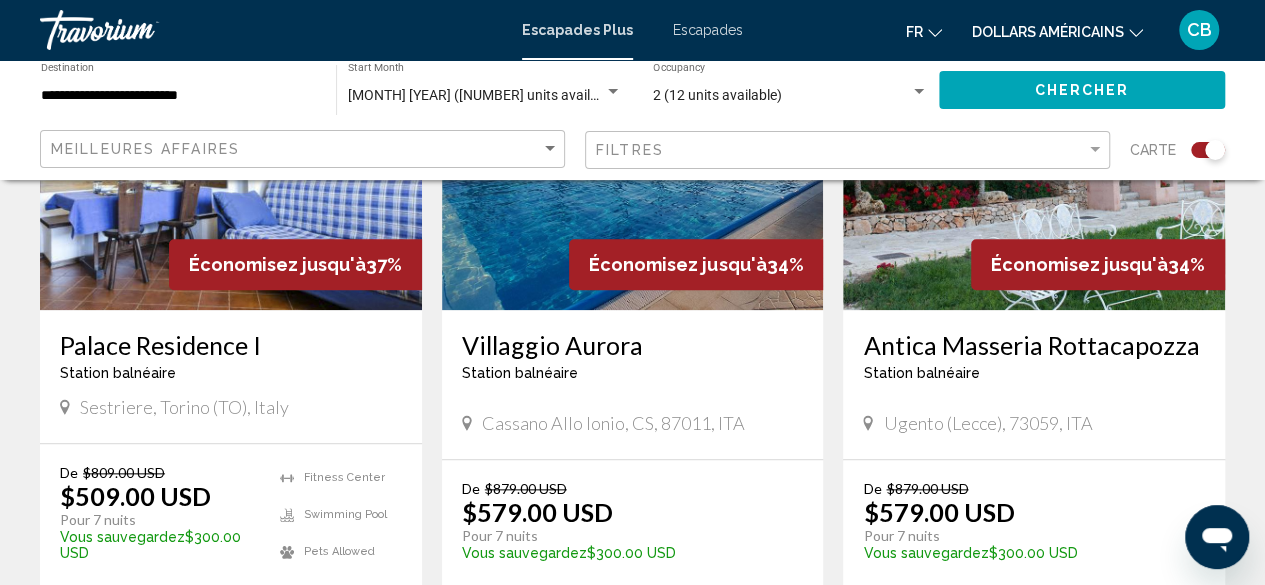 click on "Antica Masseria Rottacapozza" at bounding box center [1034, 345] 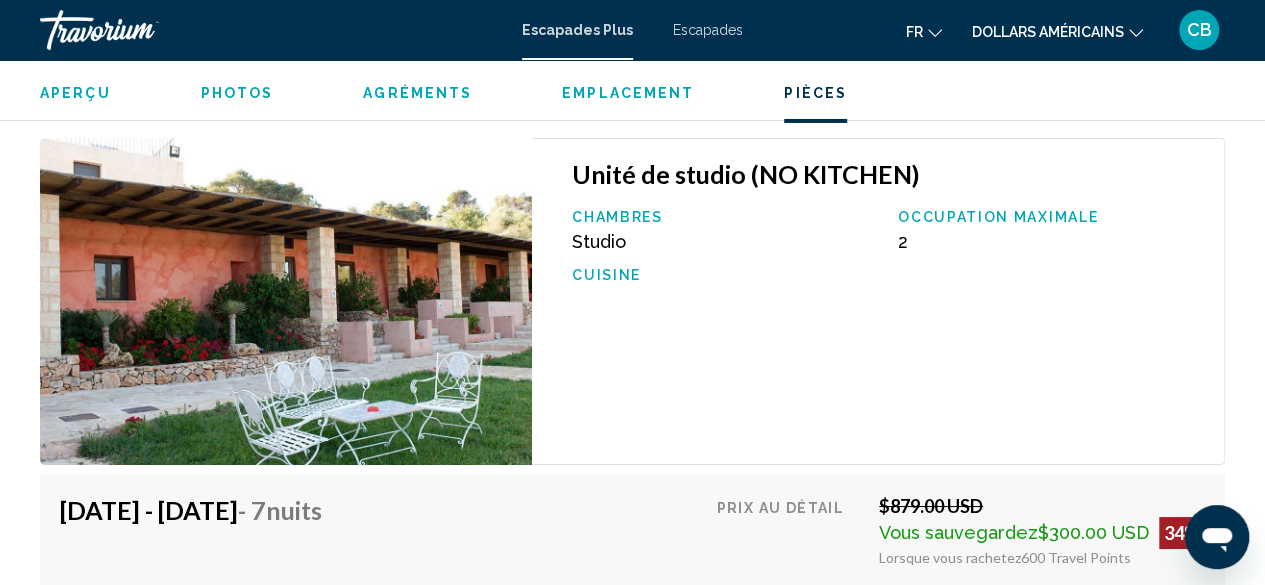 scroll, scrollTop: 3442, scrollLeft: 0, axis: vertical 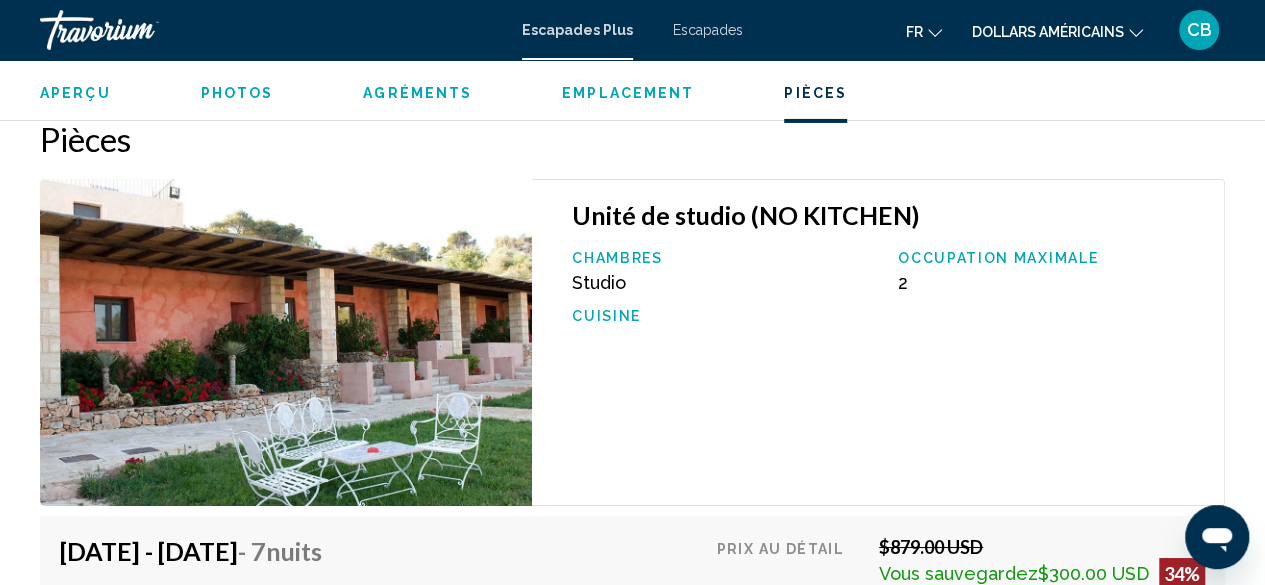 type 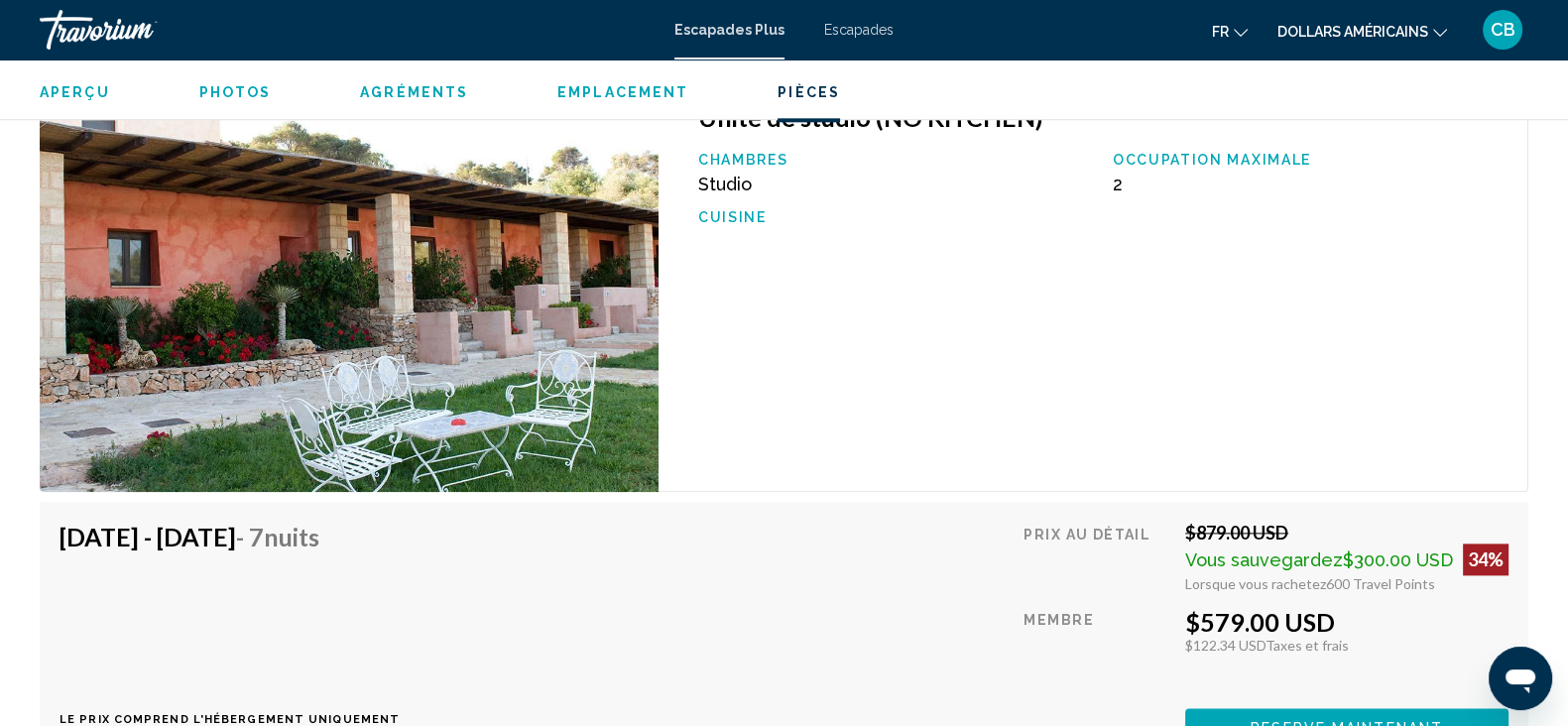 scroll, scrollTop: 2961, scrollLeft: 0, axis: vertical 